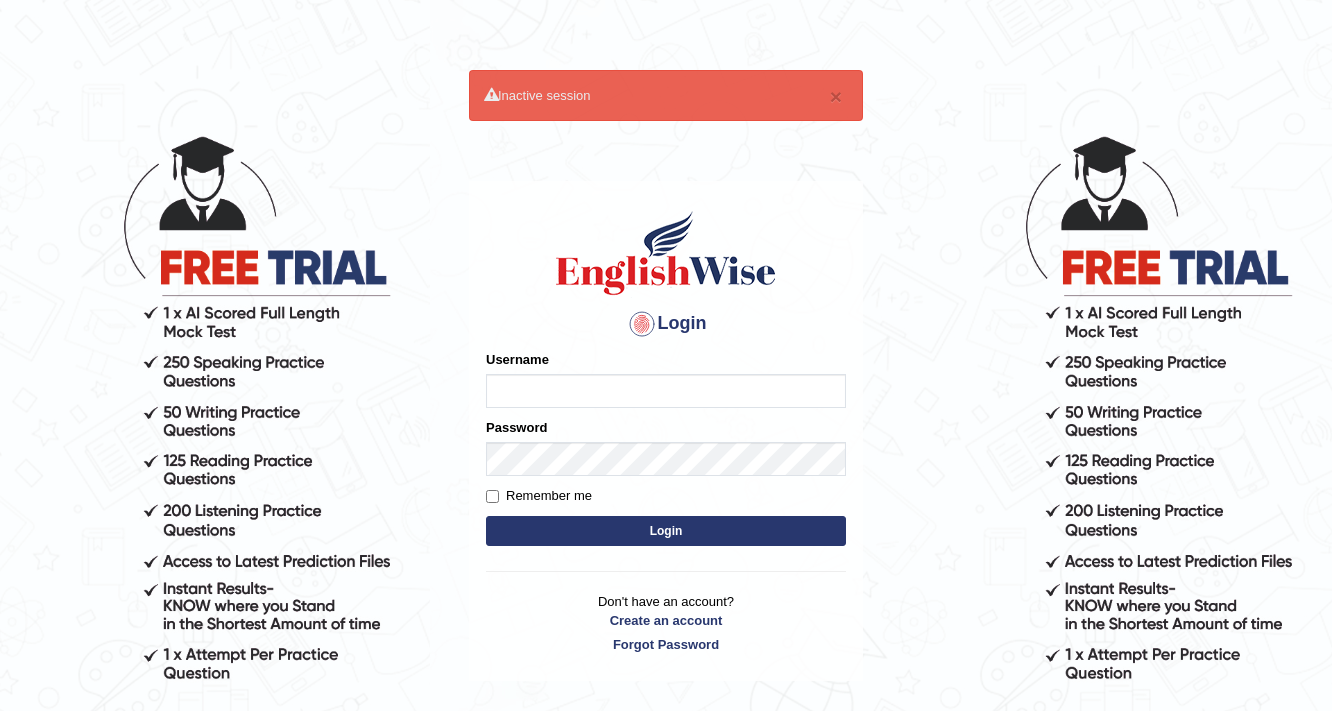 scroll, scrollTop: 0, scrollLeft: 0, axis: both 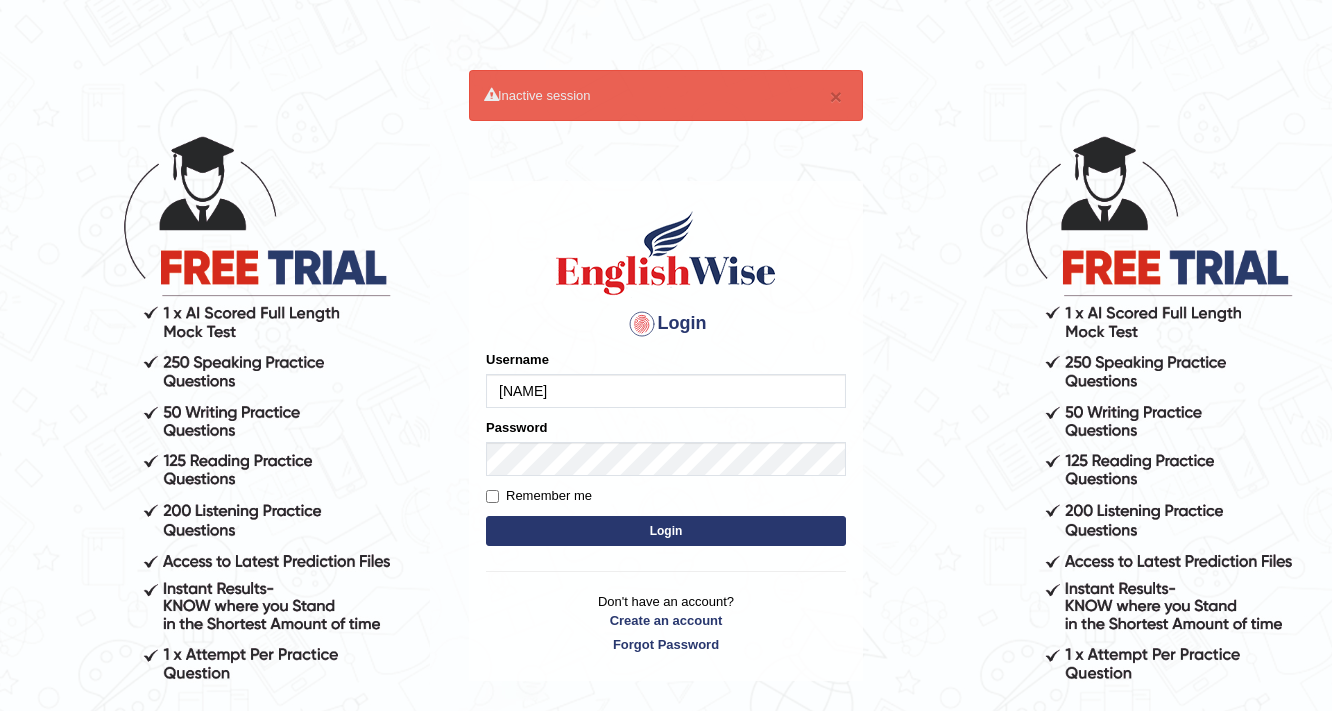 type on "[FIRST]" 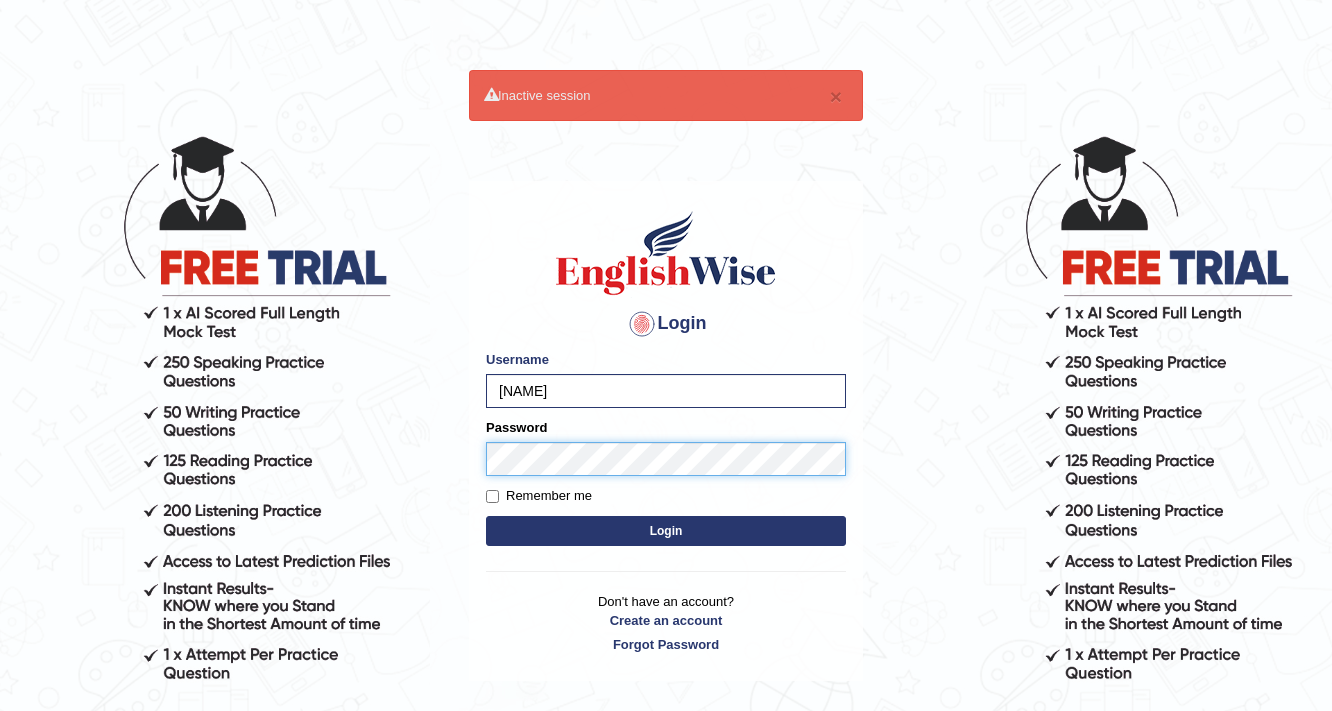 click on "Login" at bounding box center [666, 531] 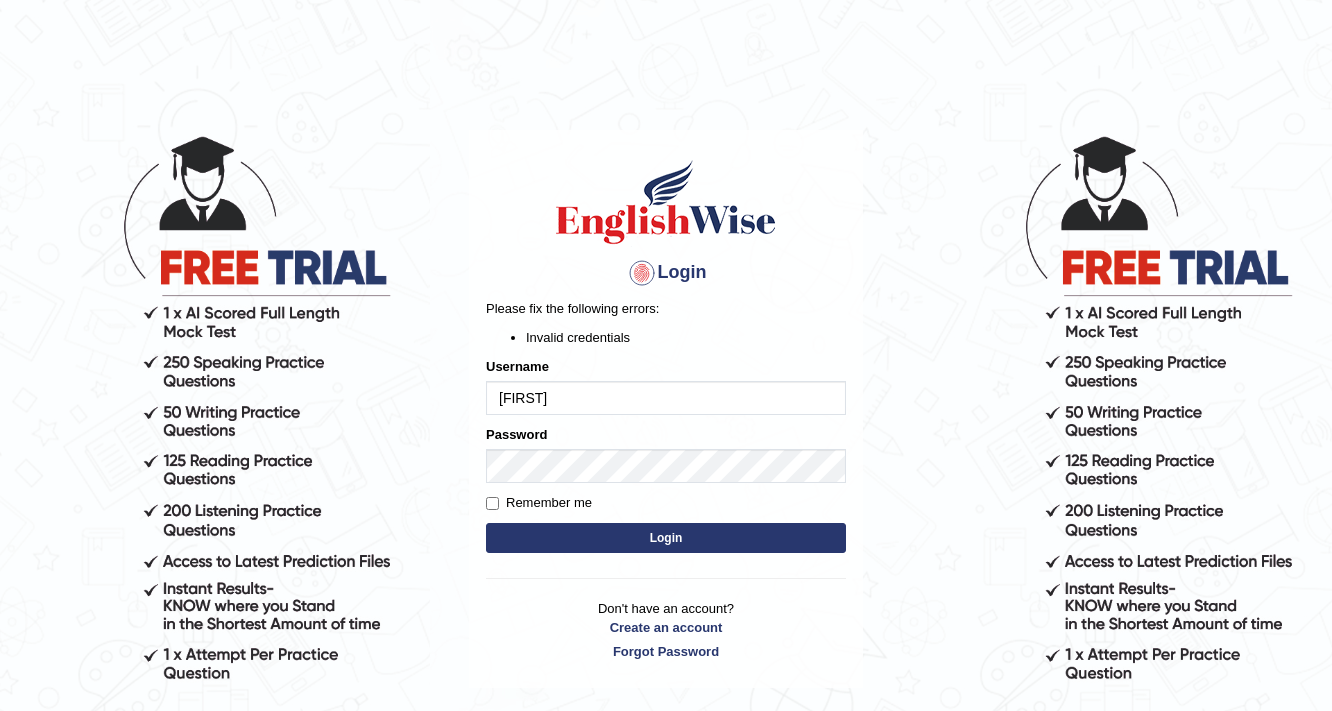 scroll, scrollTop: 0, scrollLeft: 0, axis: both 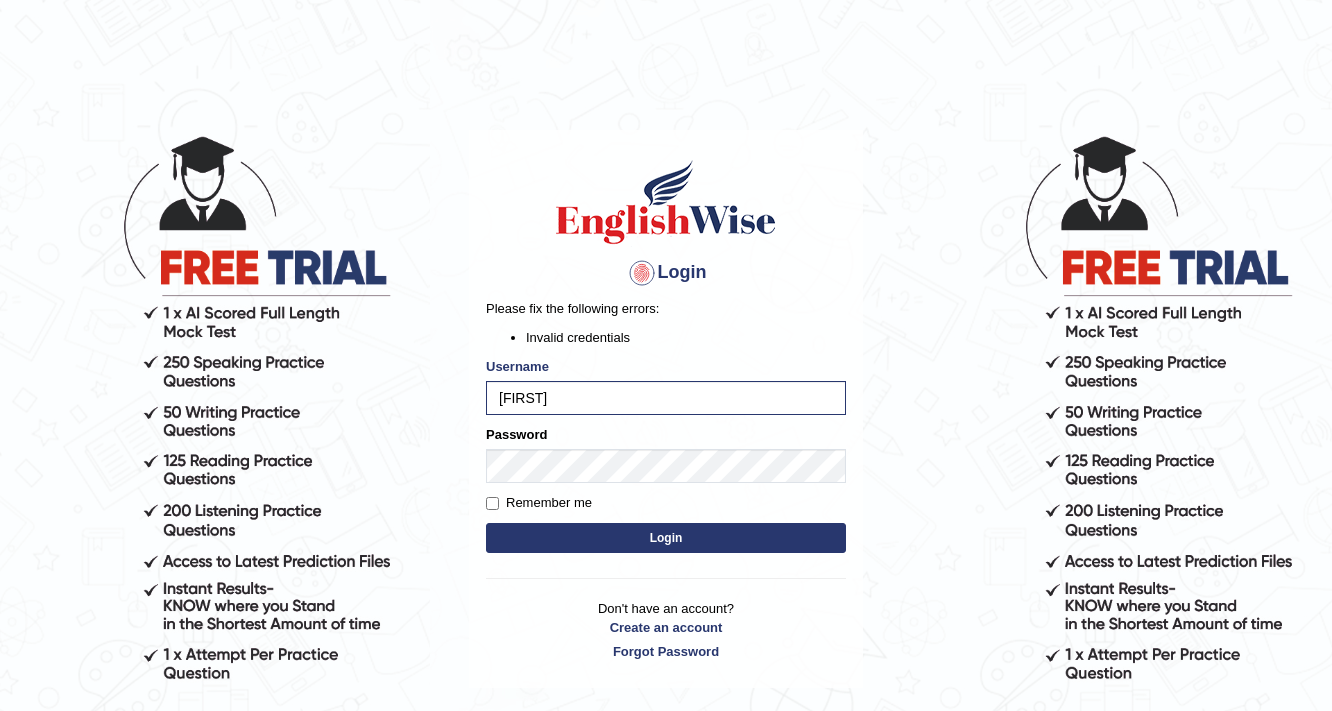 click on "Login" at bounding box center [666, 538] 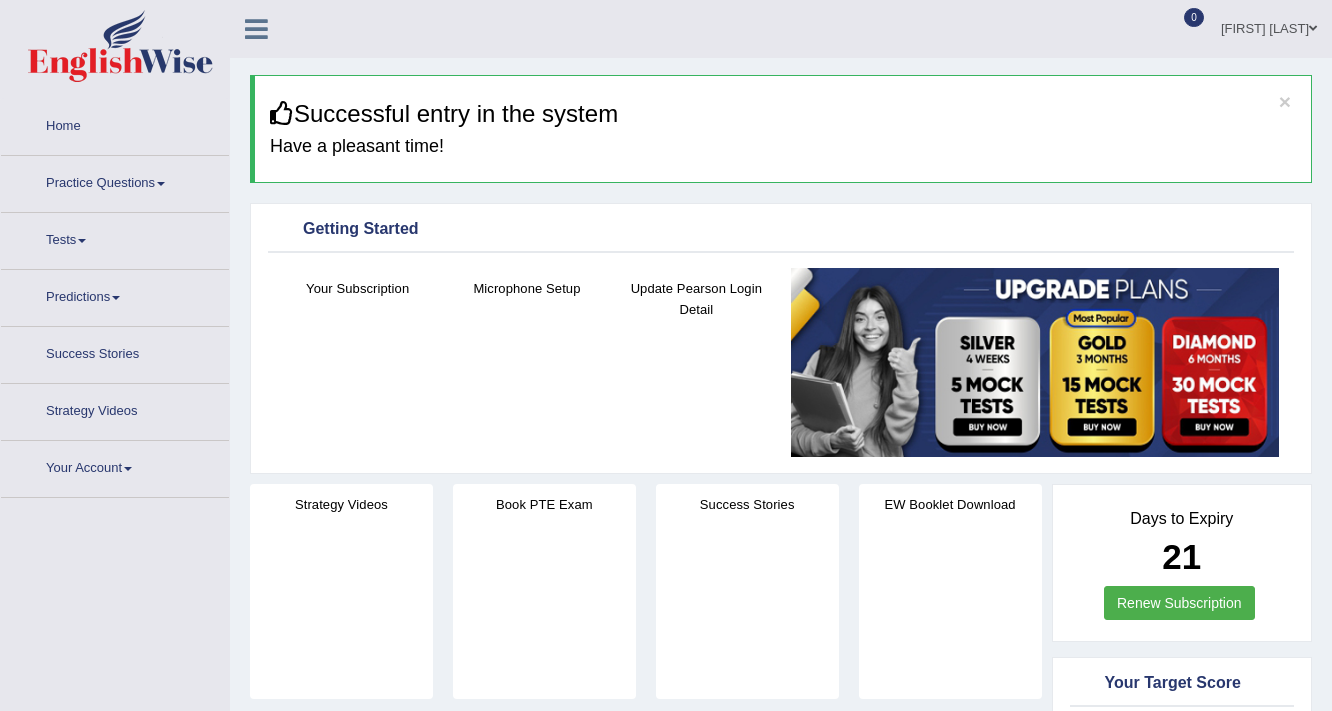 scroll, scrollTop: 0, scrollLeft: 0, axis: both 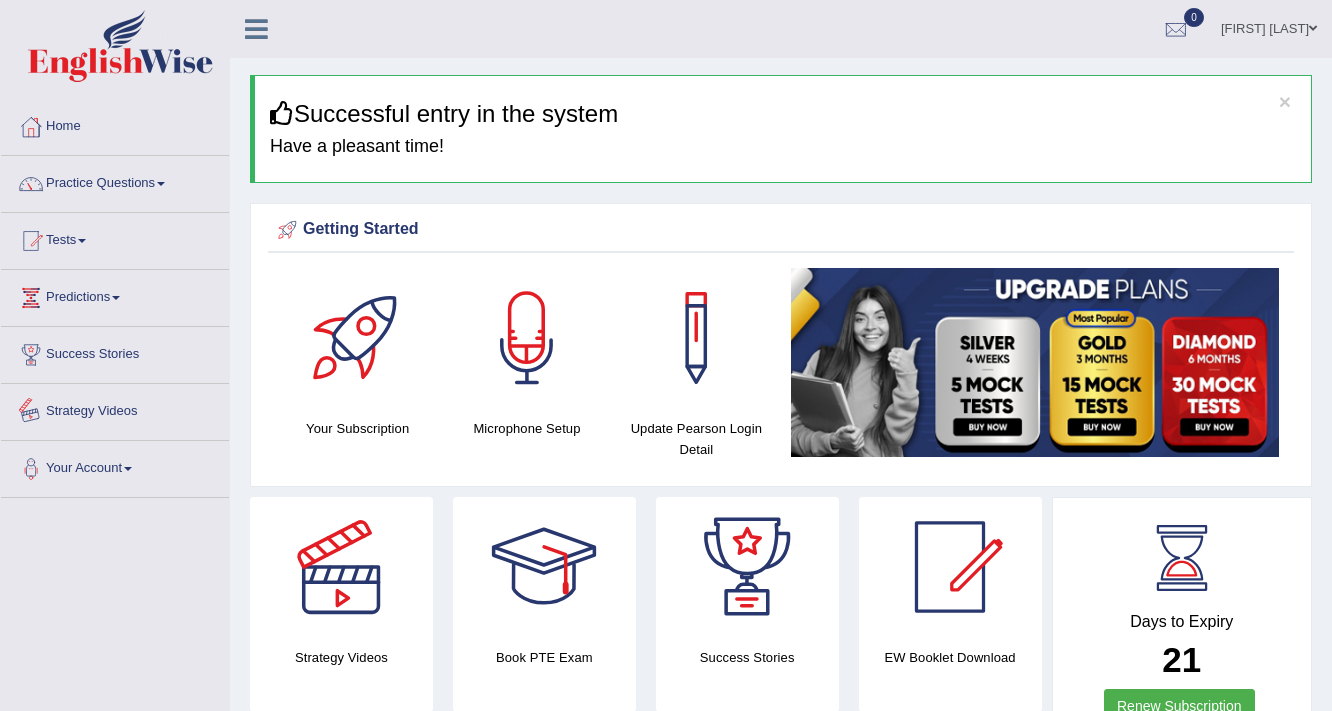 click on "Strategy Videos" at bounding box center (115, 409) 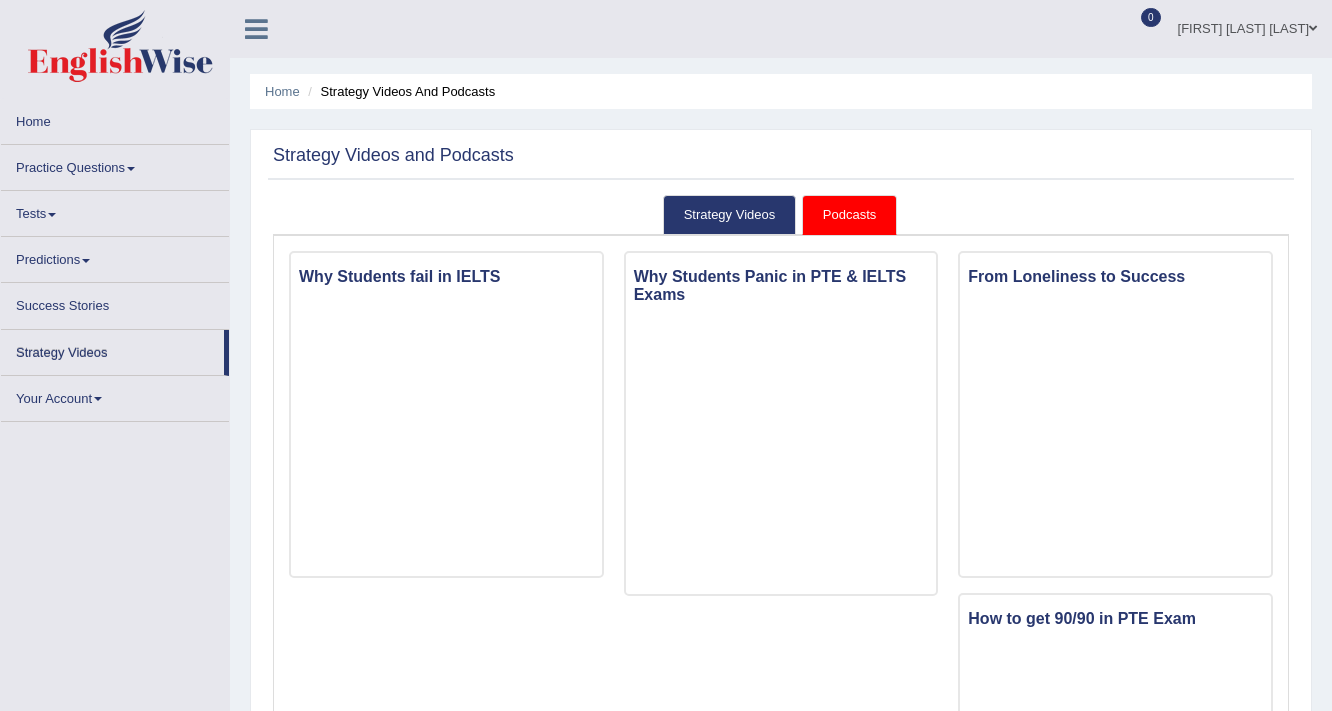 scroll, scrollTop: 0, scrollLeft: 0, axis: both 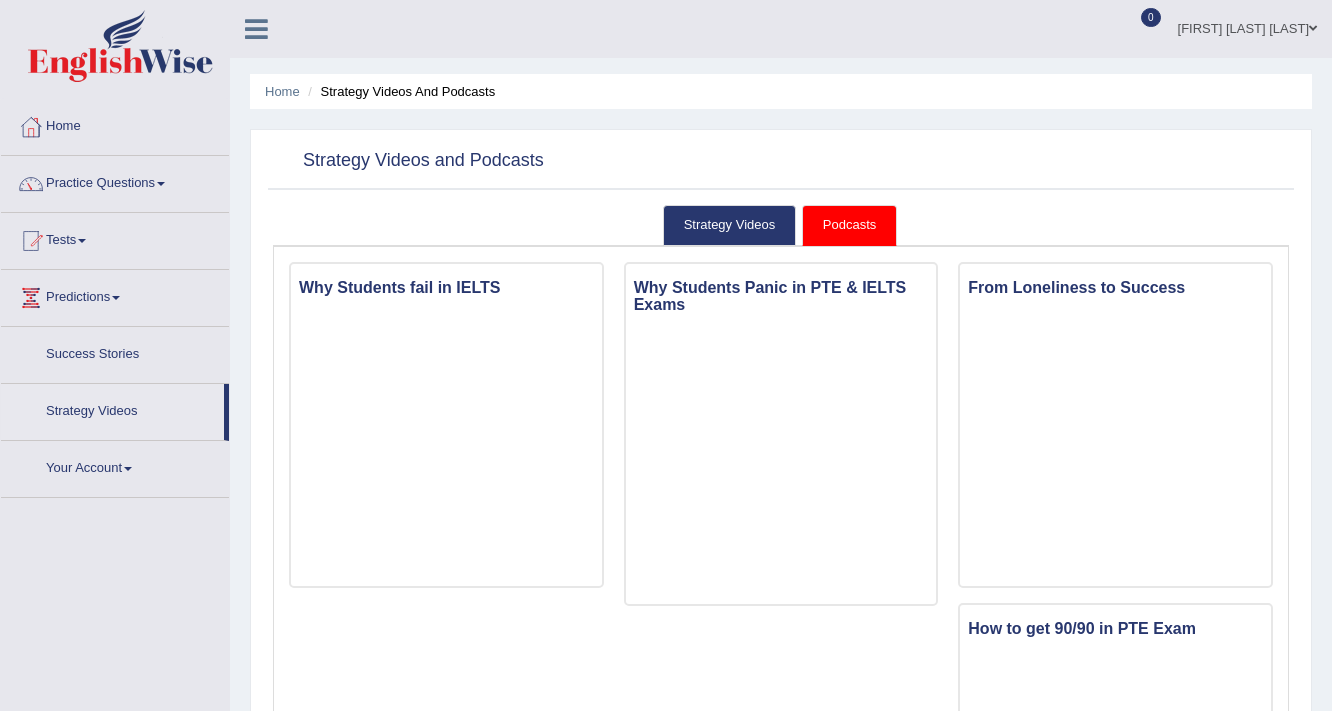 click on "Success Stories" at bounding box center (115, 352) 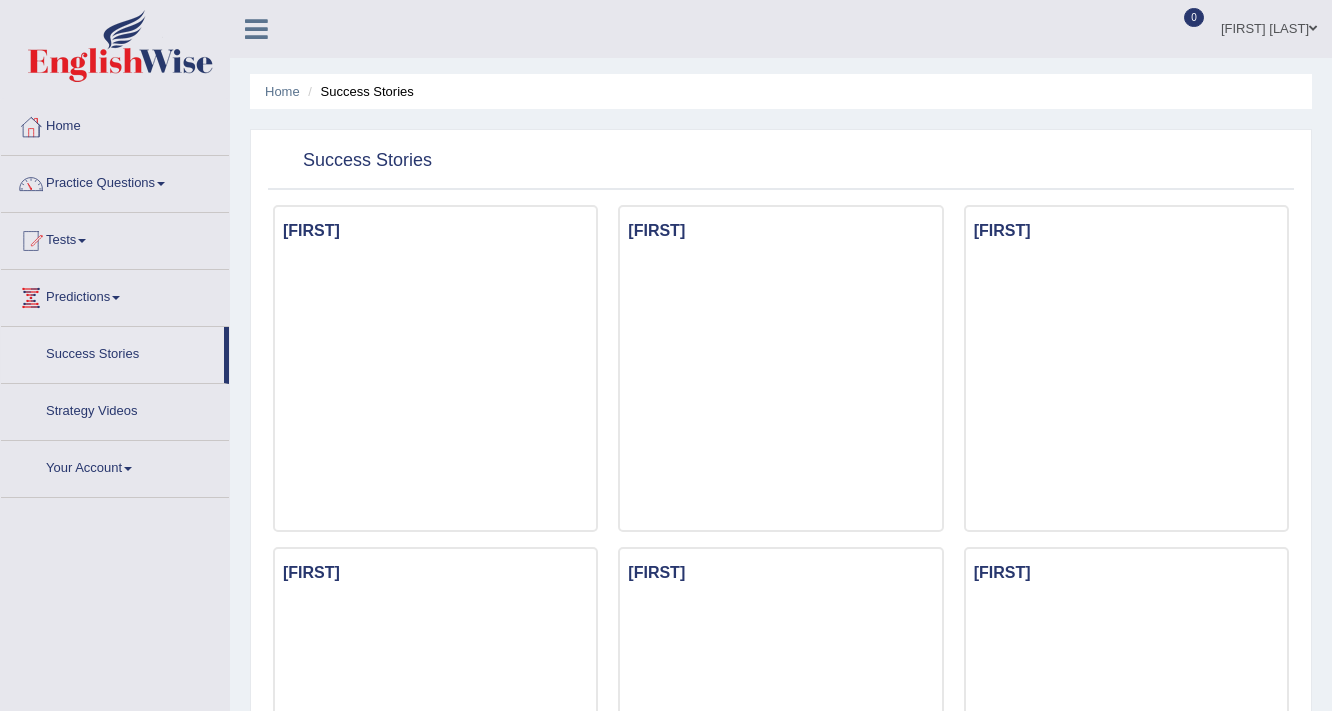 click on "Strategy Videos" at bounding box center [115, 409] 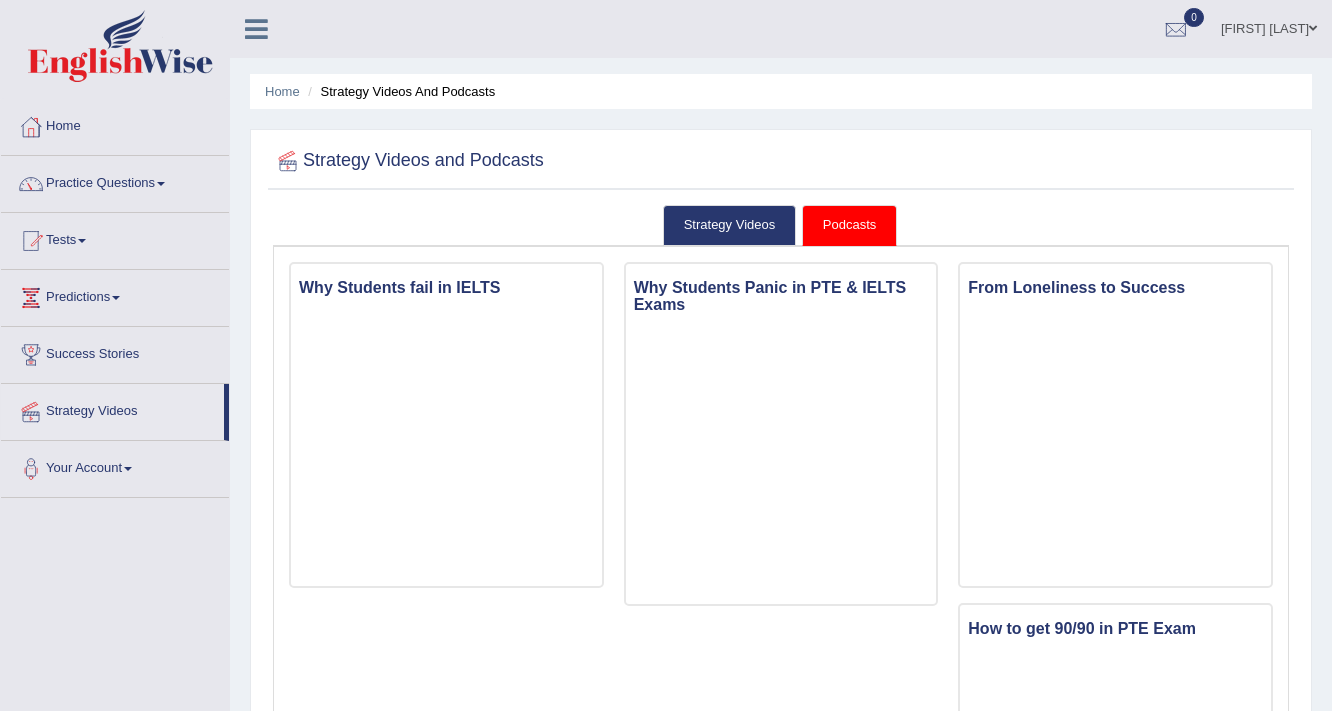 scroll, scrollTop: 533, scrollLeft: 0, axis: vertical 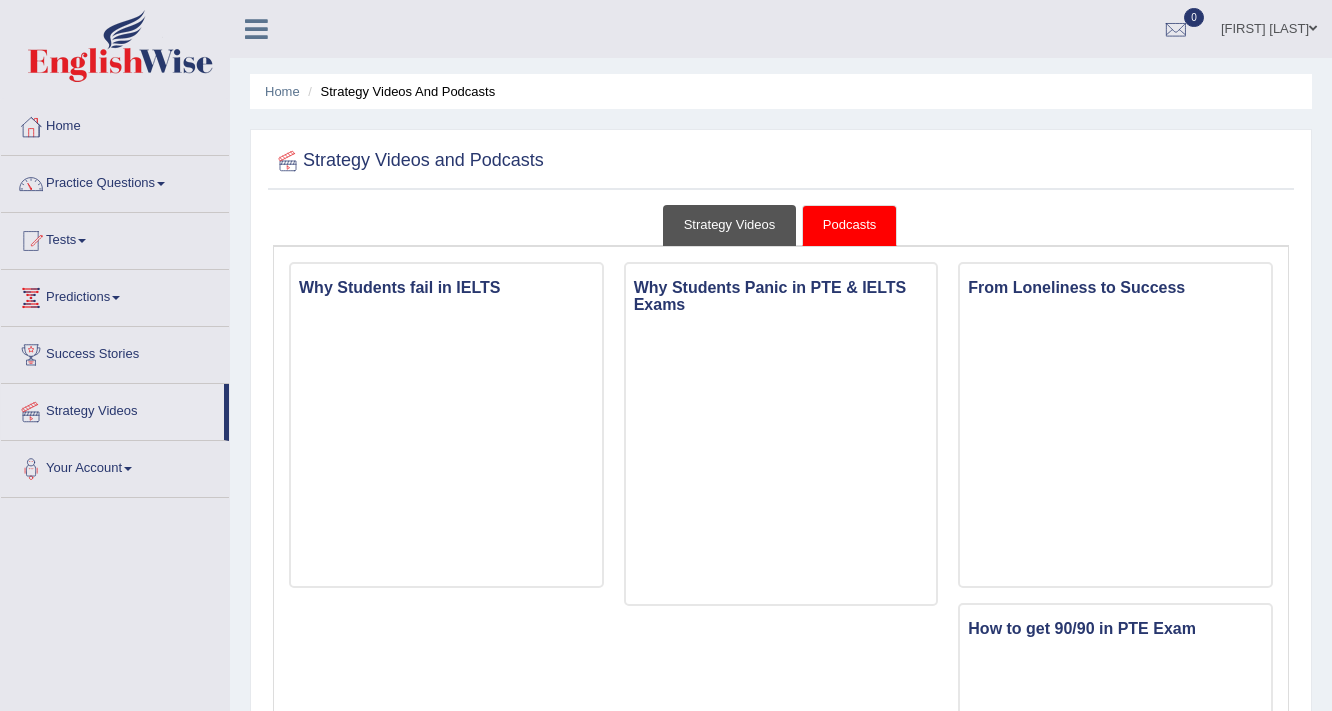 click on "Strategy Videos" at bounding box center (730, 225) 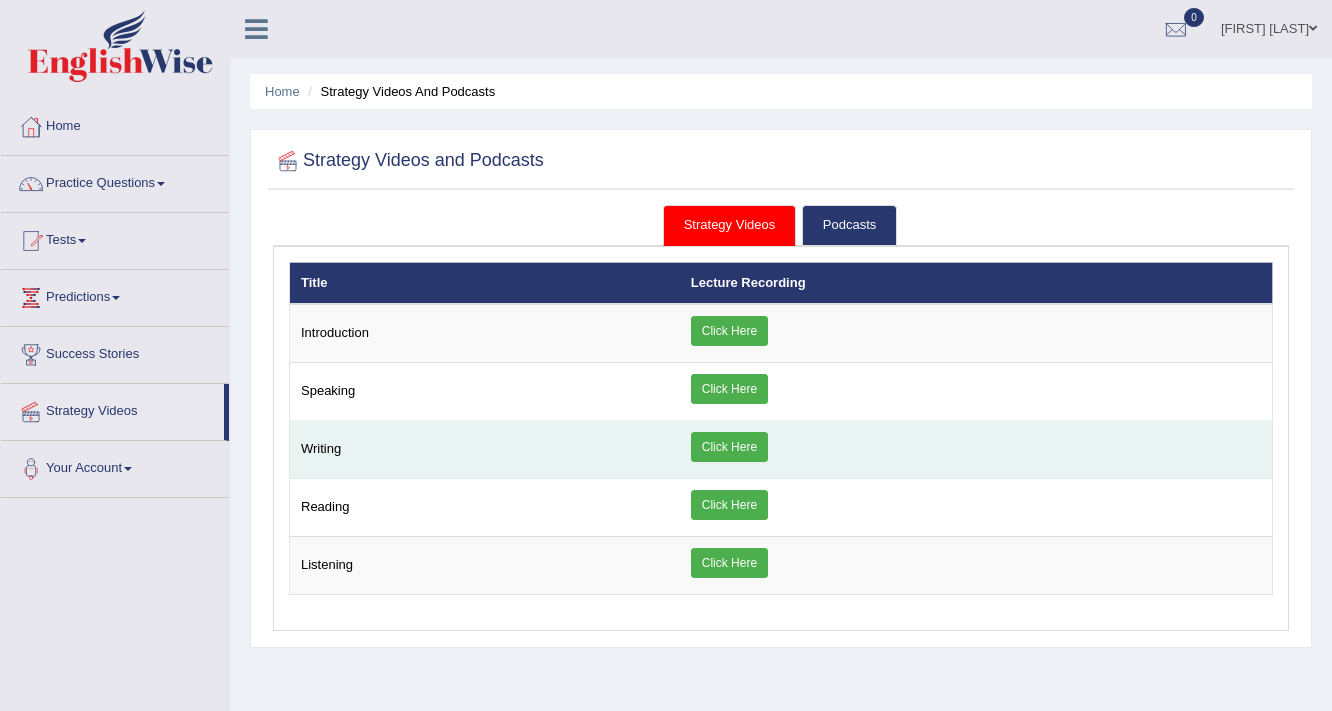click on "Click Here" at bounding box center (729, 447) 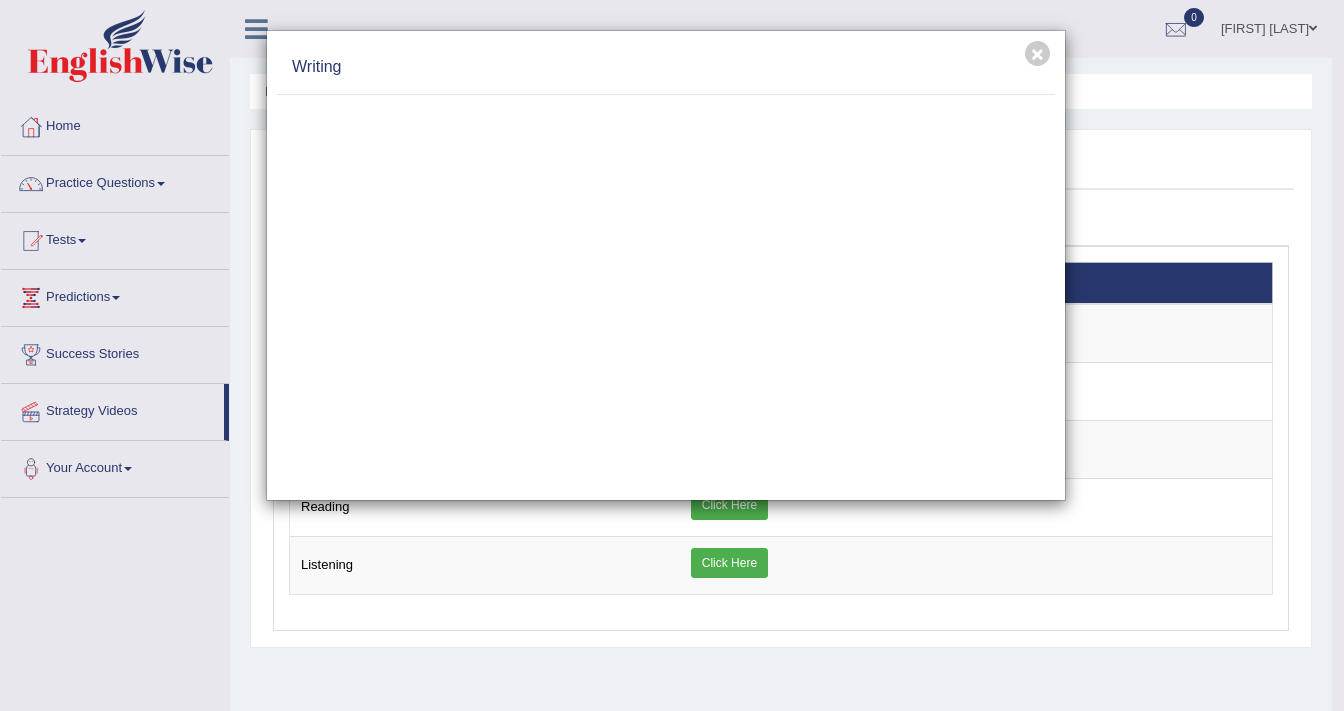 drag, startPoint x: 770, startPoint y: 57, endPoint x: 919, endPoint y: 69, distance: 149.48244 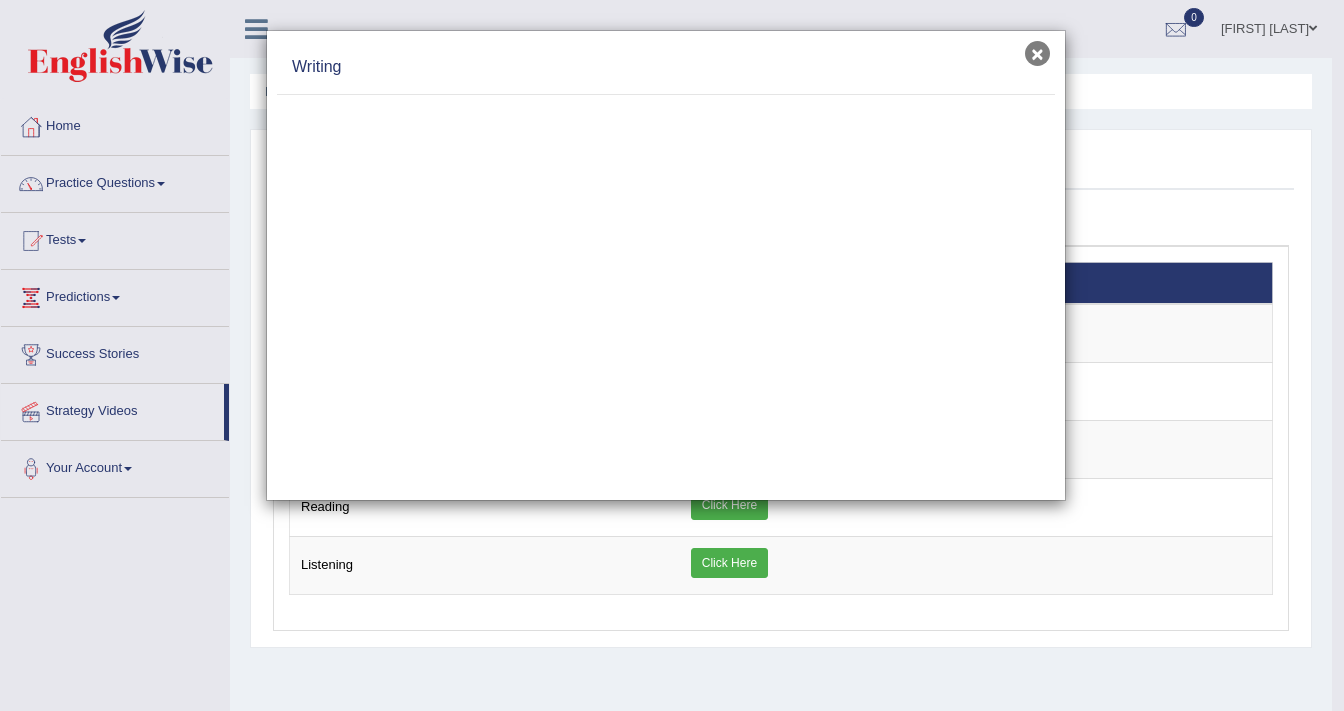click on "×" at bounding box center [1037, 53] 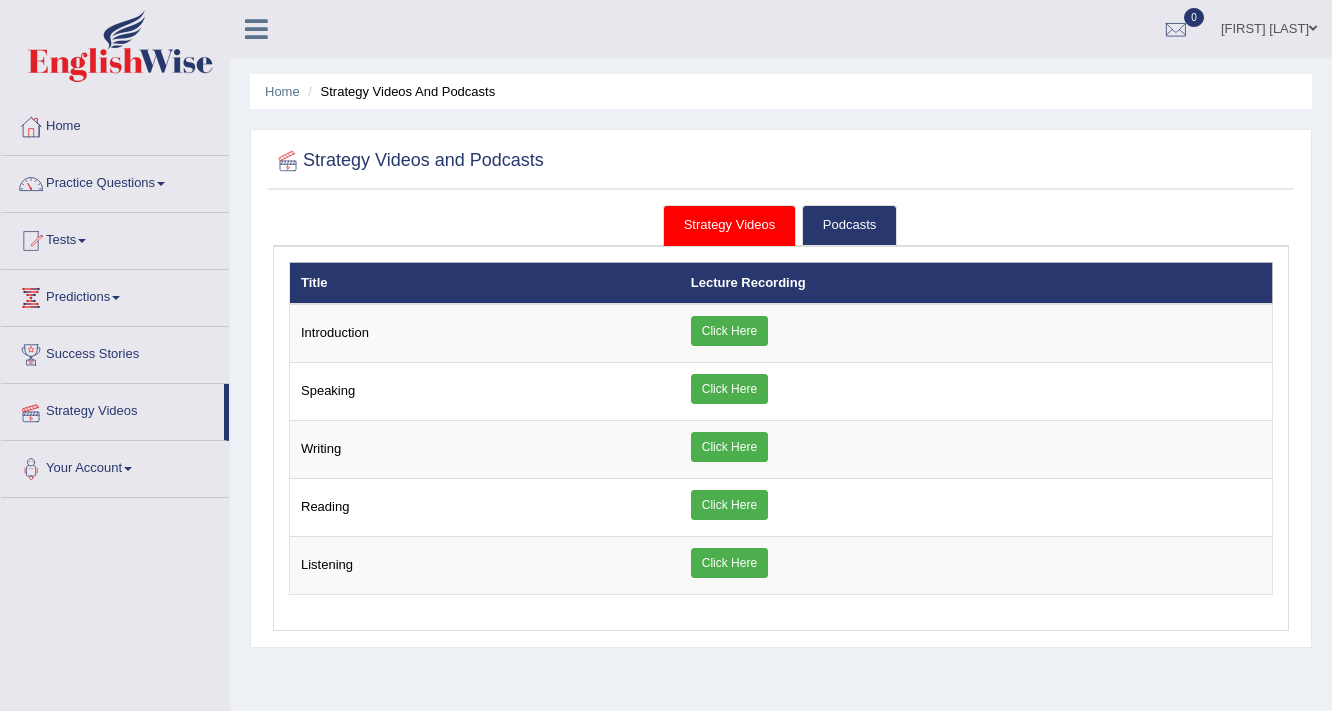 click on "Strategy Videos" at bounding box center [112, 409] 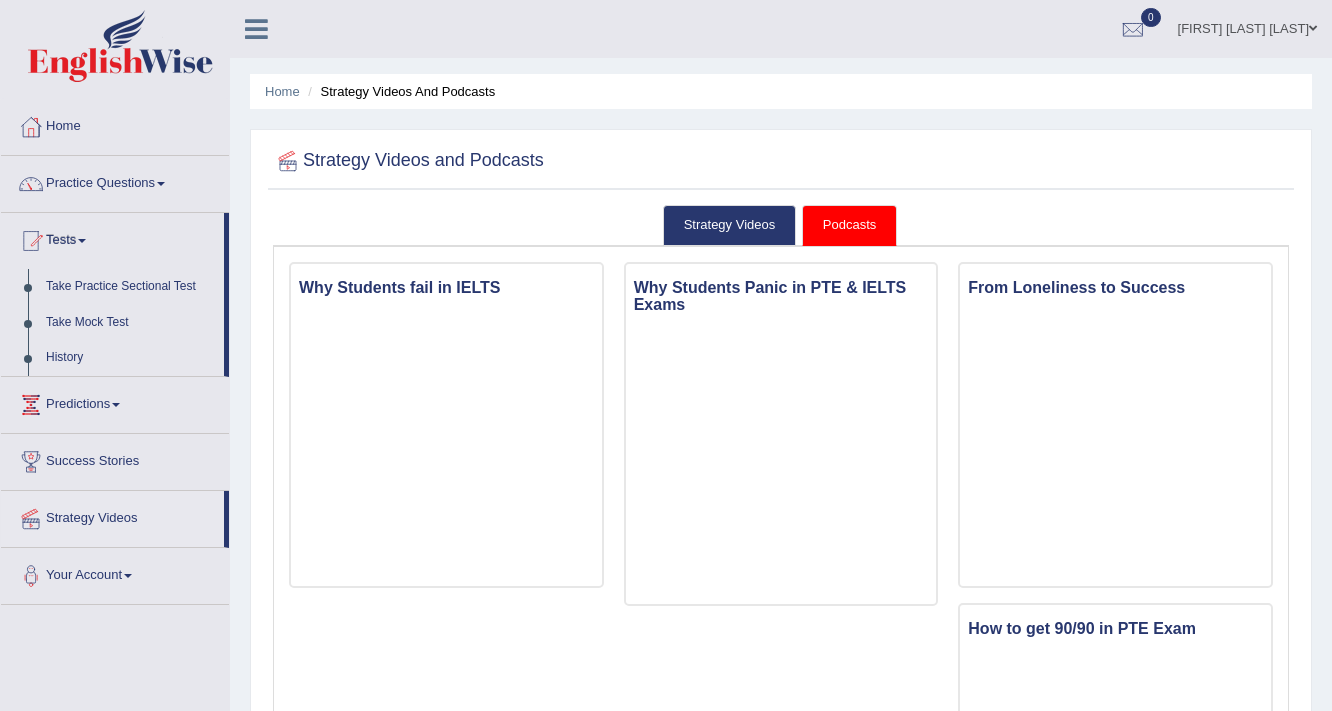 scroll, scrollTop: 0, scrollLeft: 0, axis: both 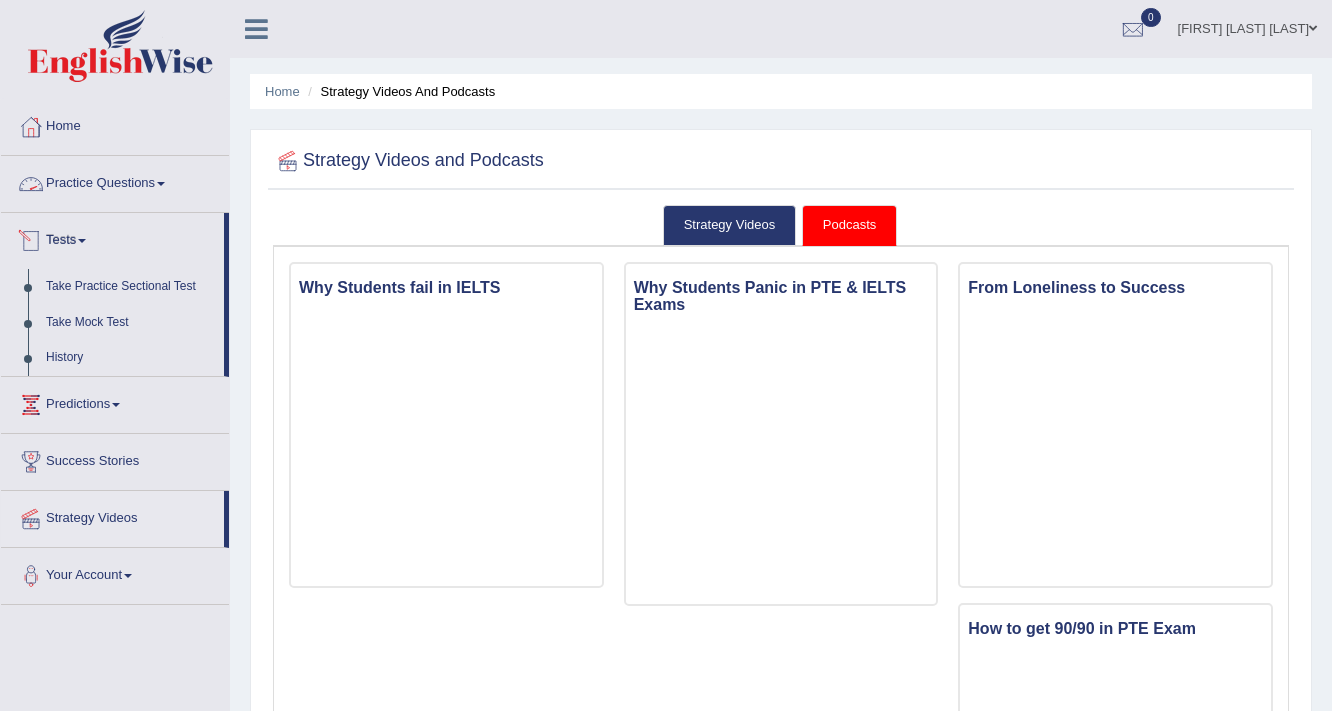 click on "Practice Questions" at bounding box center (115, 181) 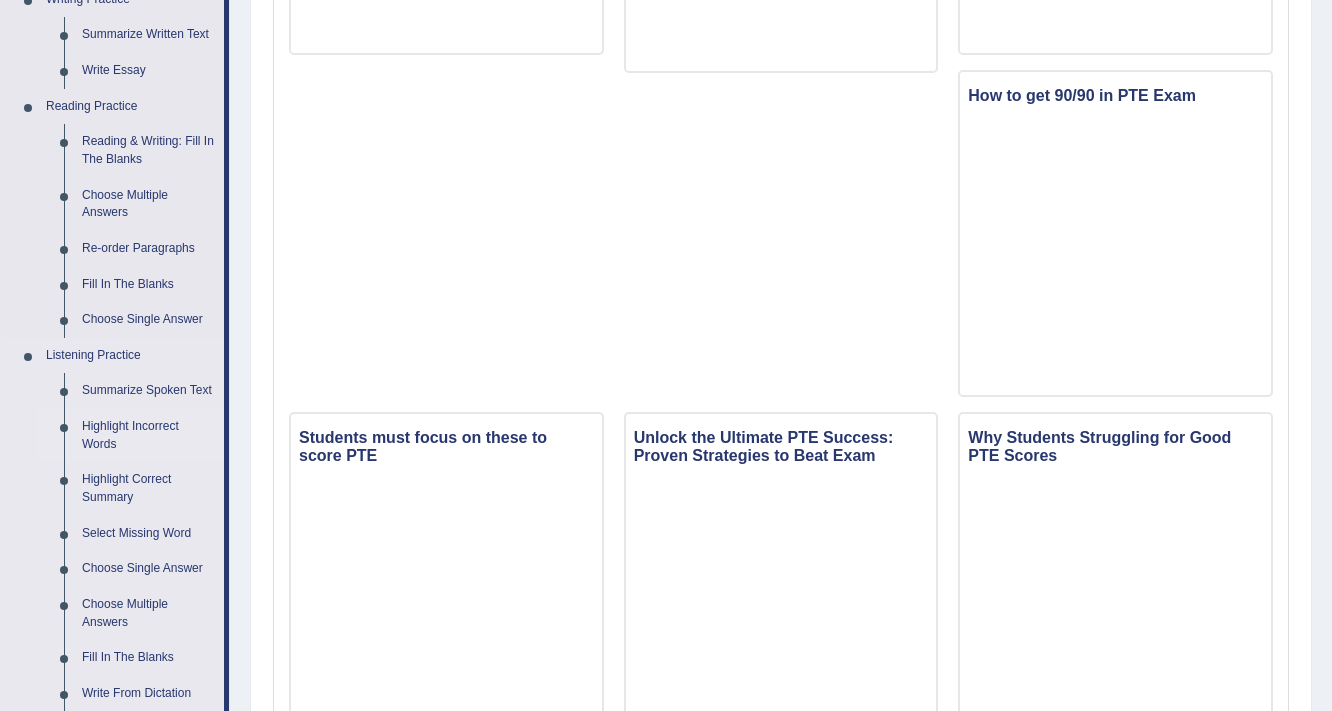 scroll, scrollTop: 0, scrollLeft: 0, axis: both 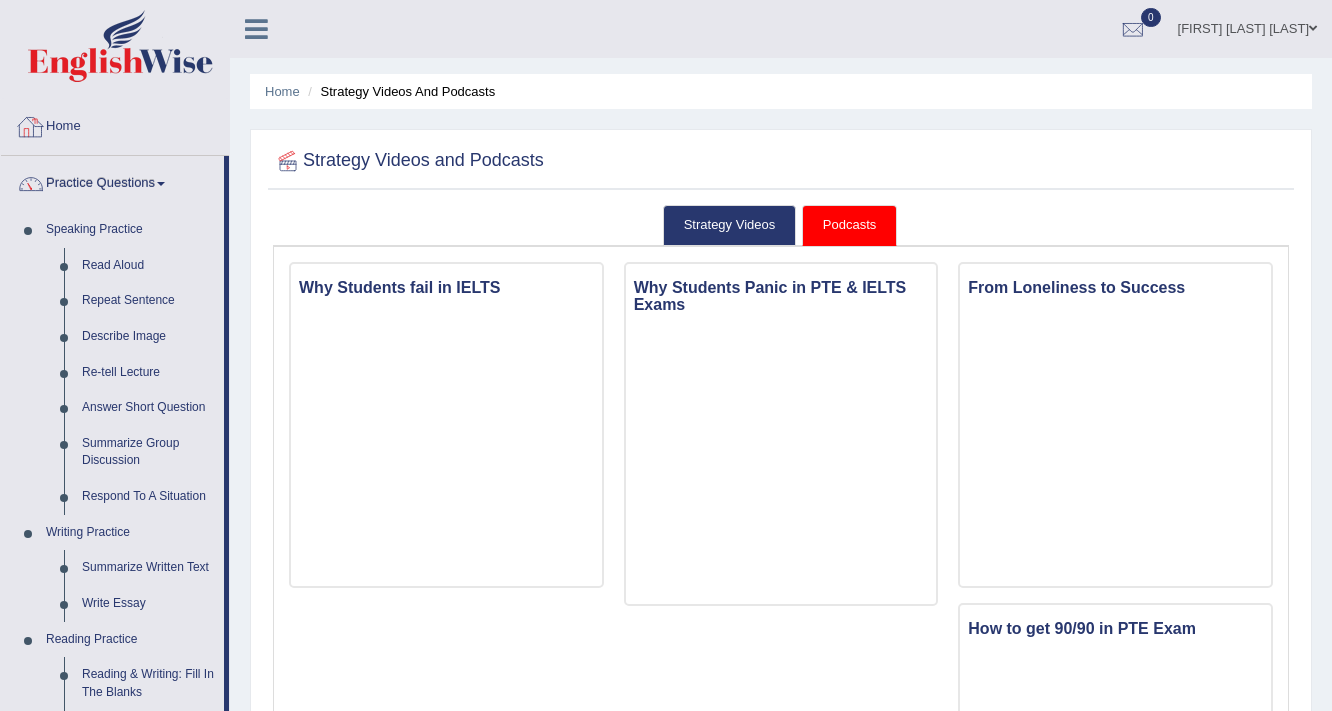 click on "Home" at bounding box center (115, 124) 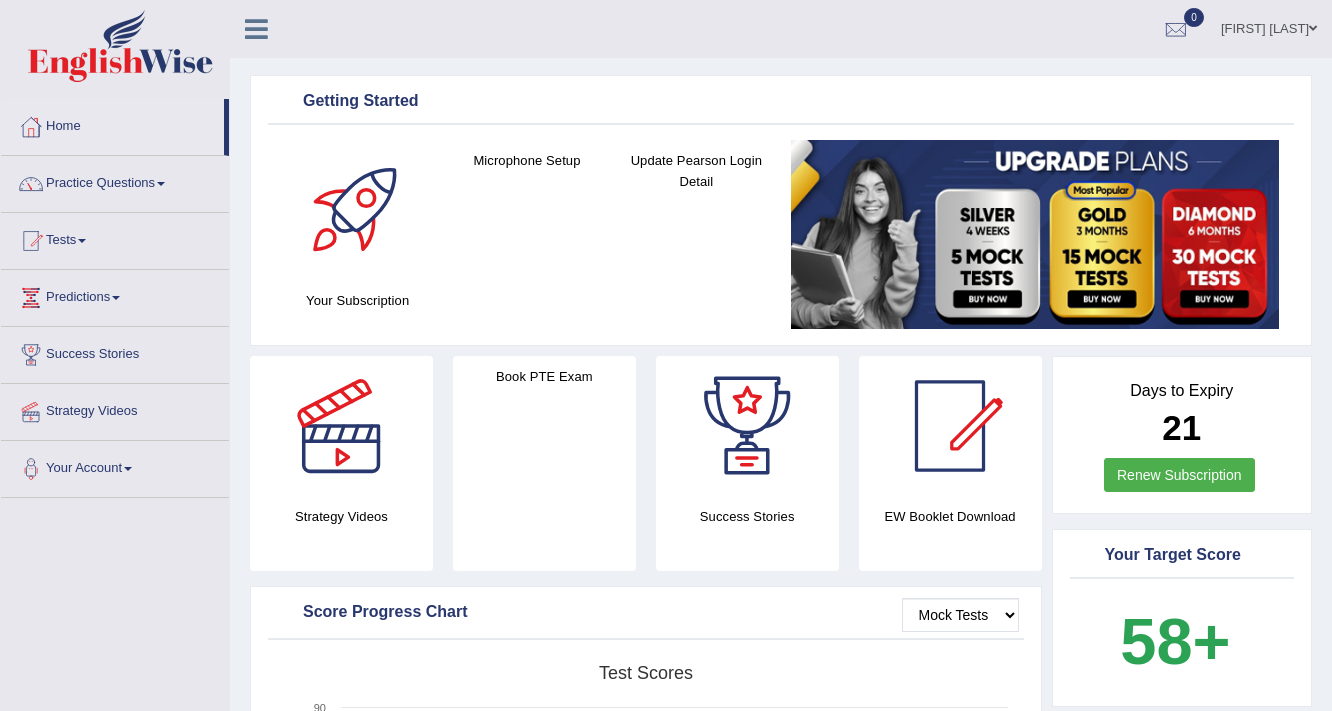 scroll, scrollTop: 0, scrollLeft: 0, axis: both 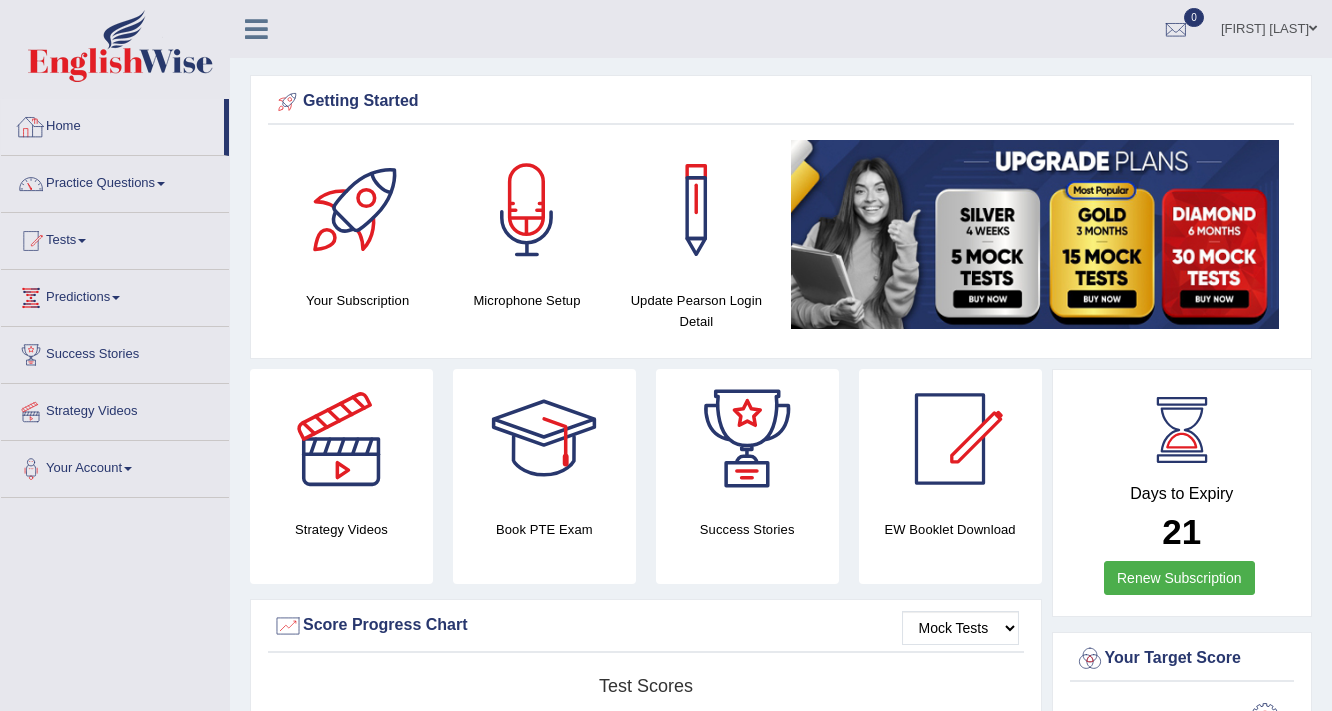 click on "Practice Questions" at bounding box center [115, 181] 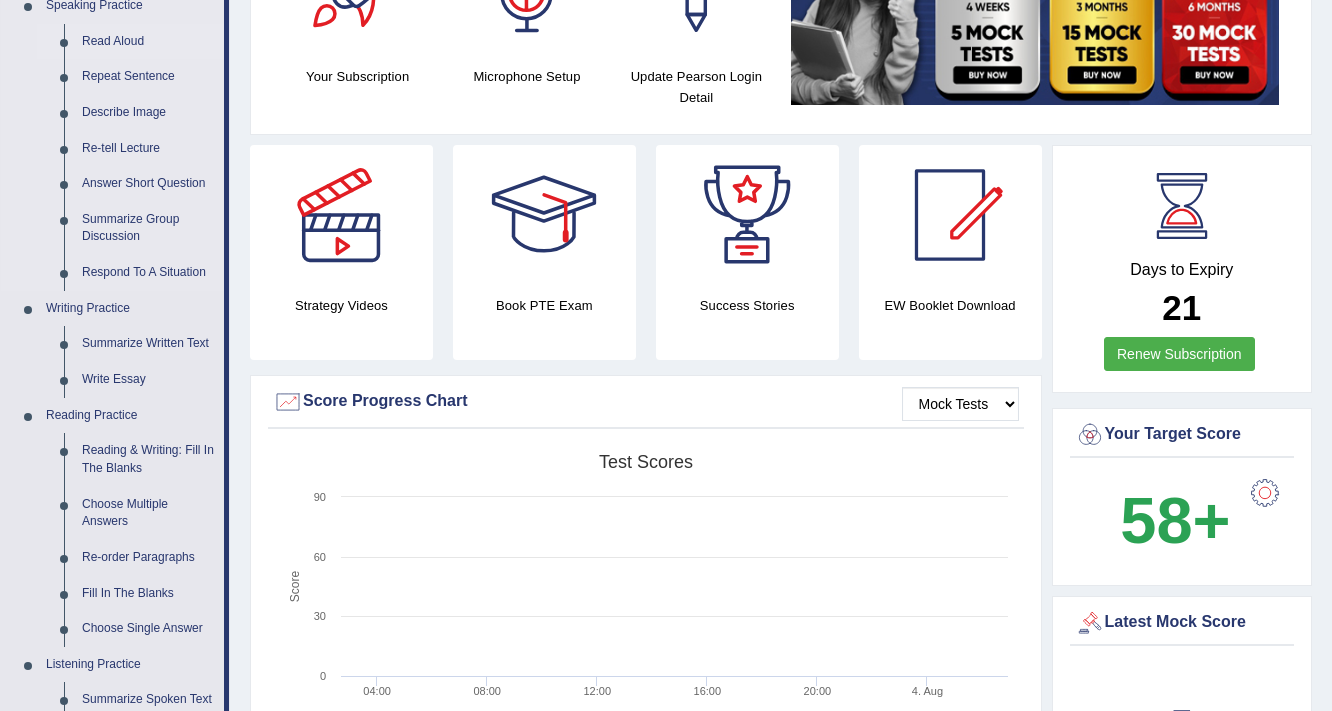 scroll, scrollTop: 266, scrollLeft: 0, axis: vertical 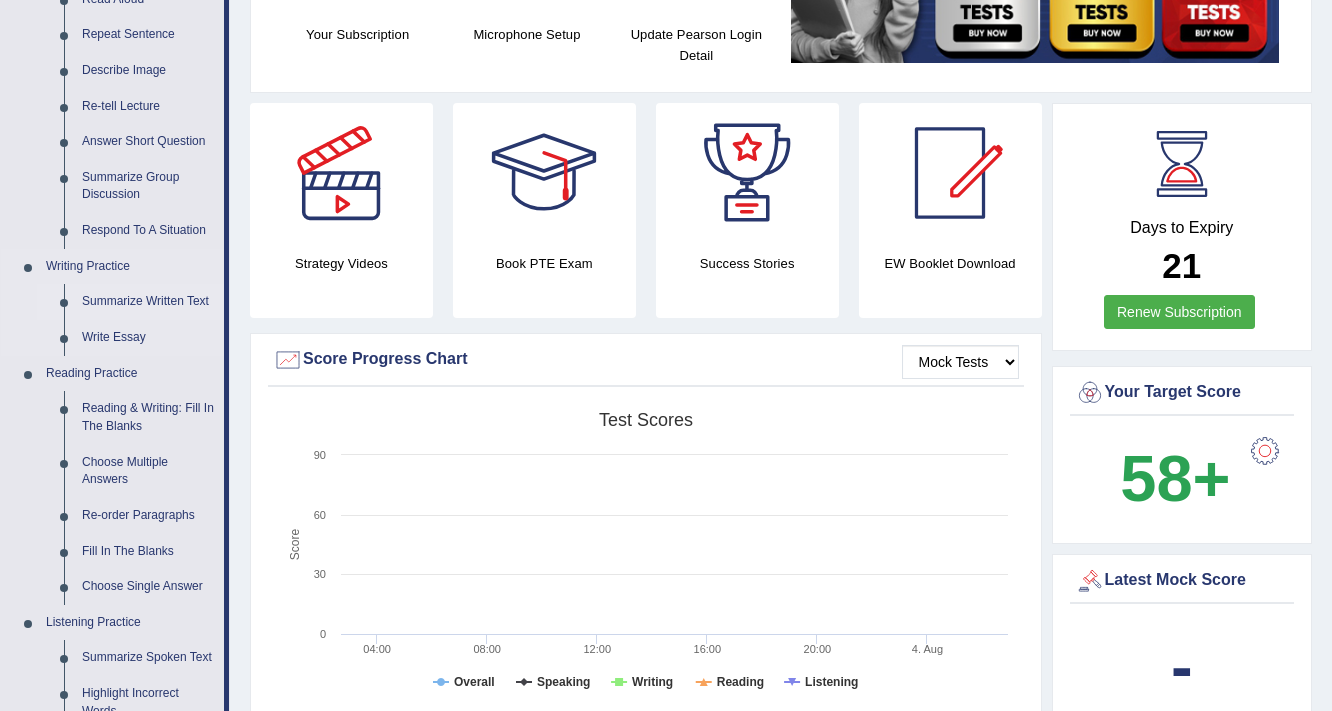 click on "Summarize Written Text" at bounding box center (148, 302) 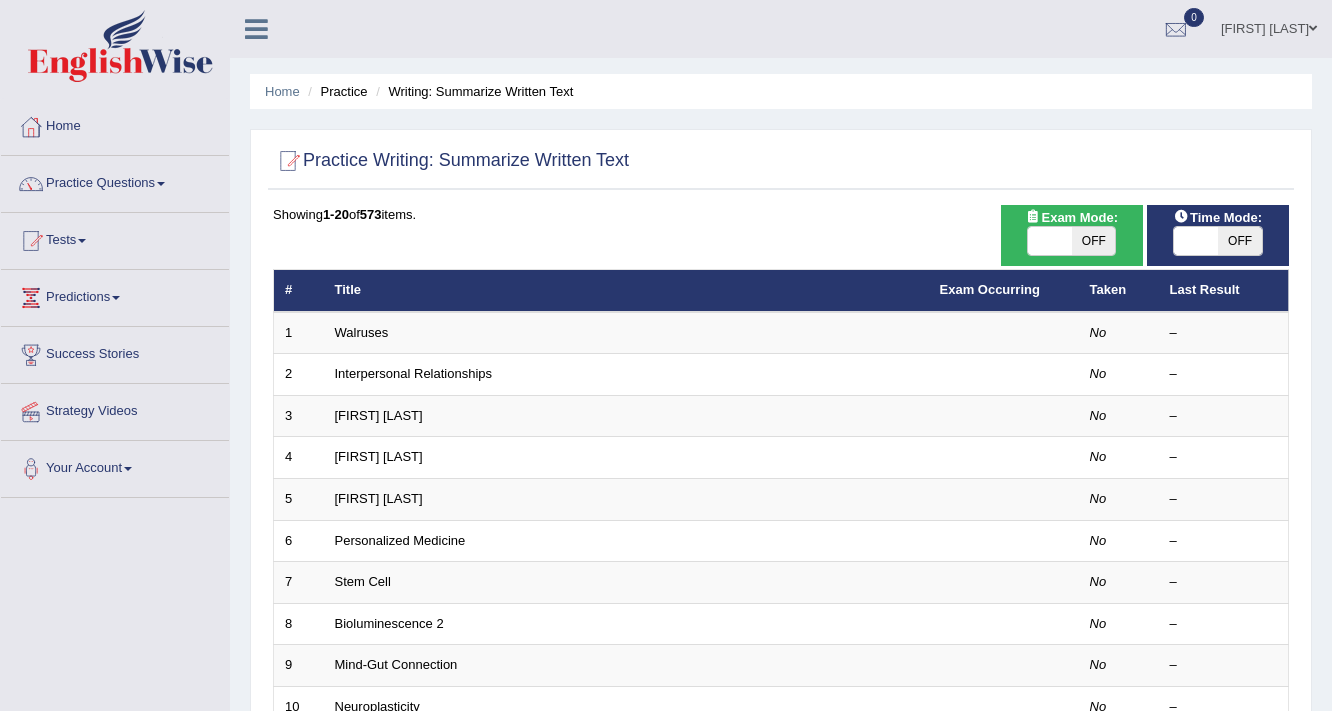 scroll, scrollTop: 0, scrollLeft: 0, axis: both 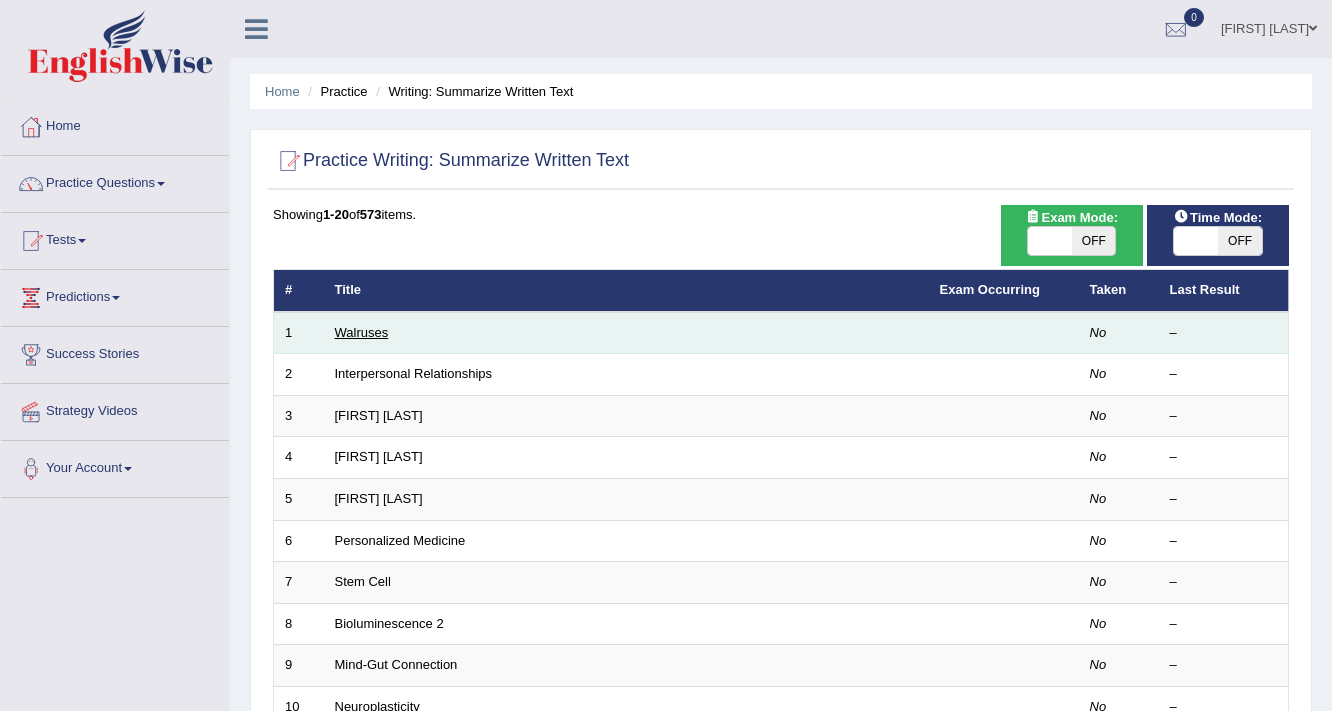 click on "Walruses" at bounding box center (362, 332) 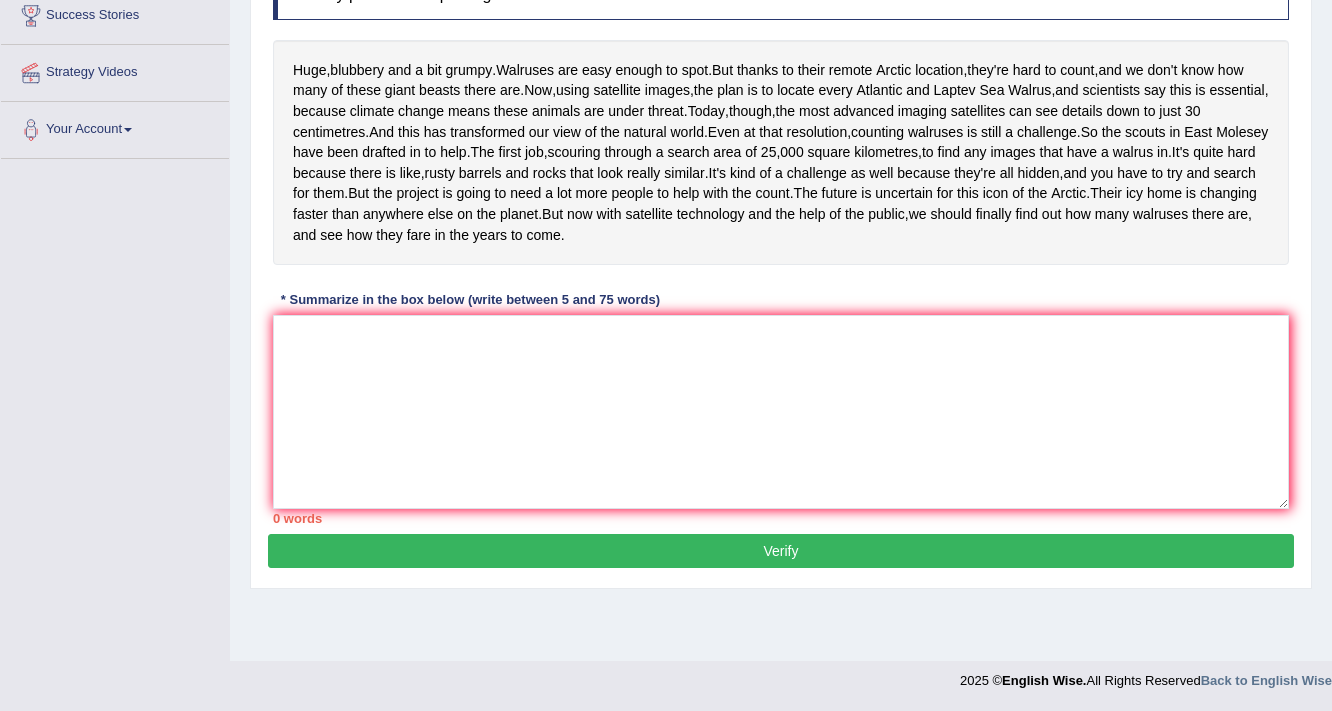 scroll, scrollTop: 361, scrollLeft: 0, axis: vertical 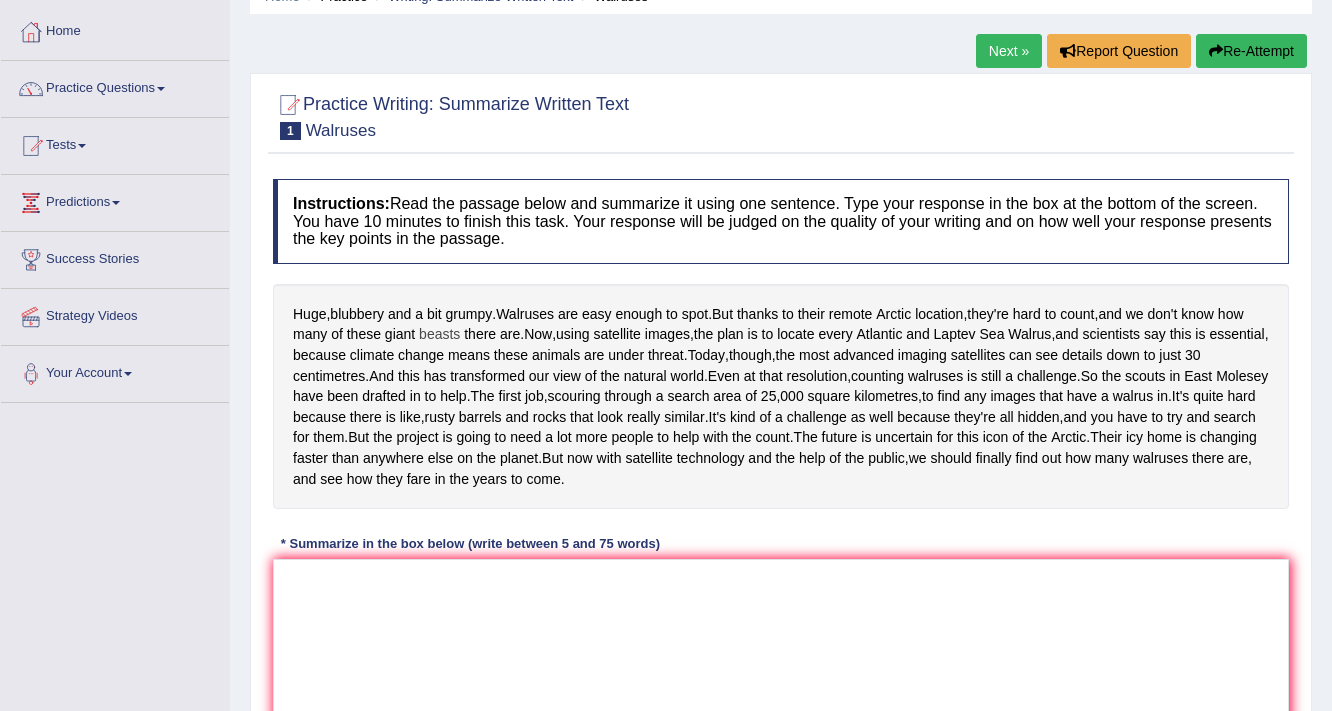 drag, startPoint x: 290, startPoint y: 309, endPoint x: 436, endPoint y: 340, distance: 149.25482 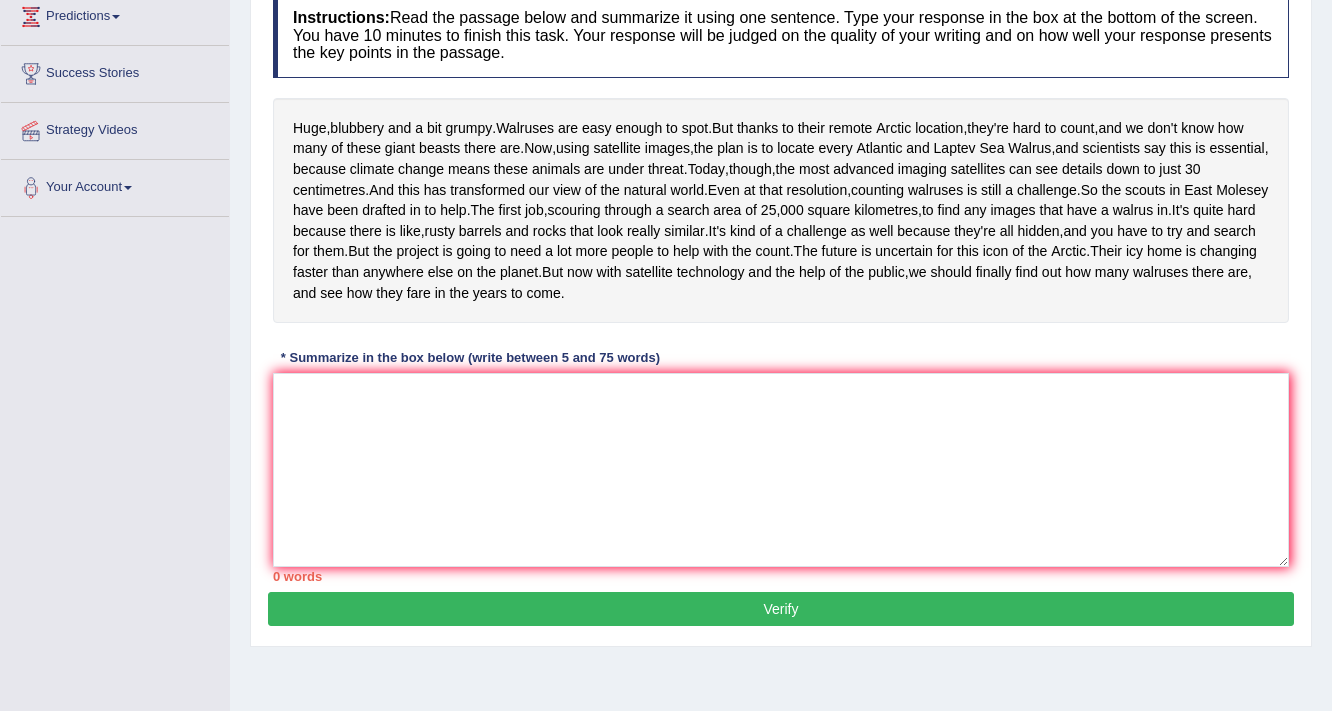 scroll, scrollTop: 361, scrollLeft: 0, axis: vertical 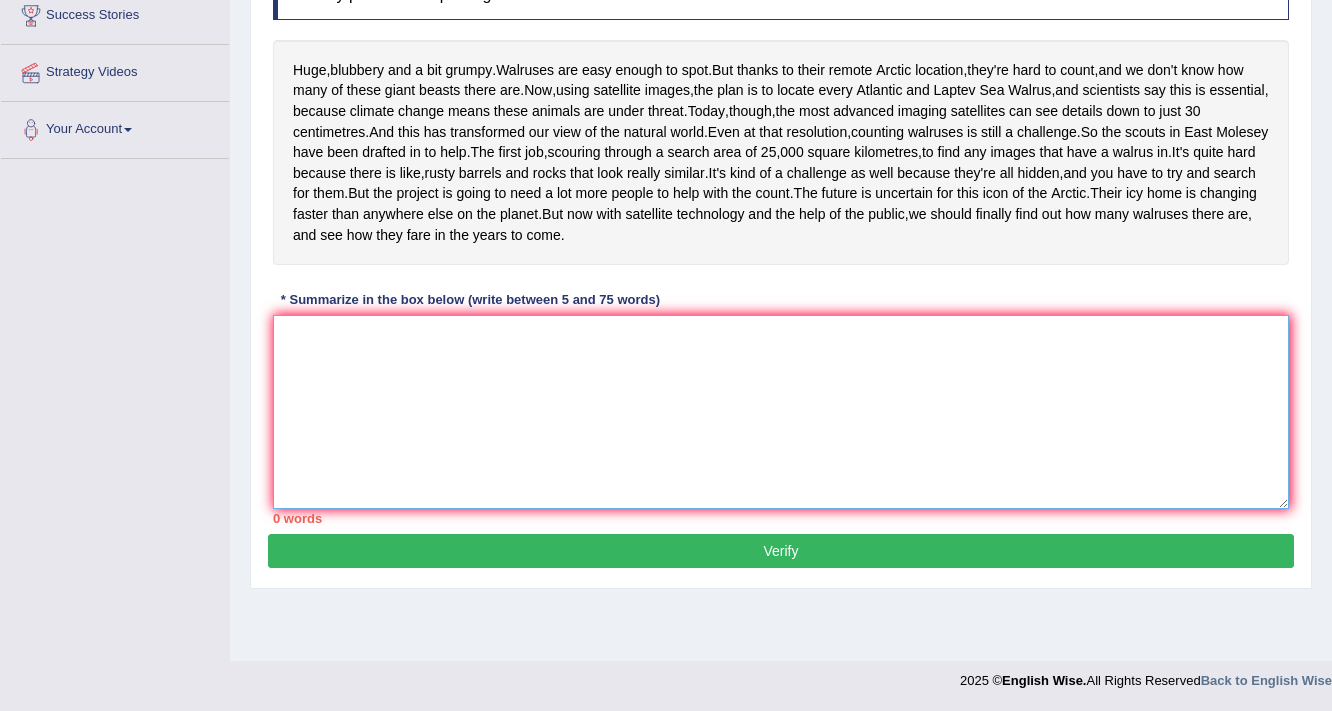 click at bounding box center [781, 412] 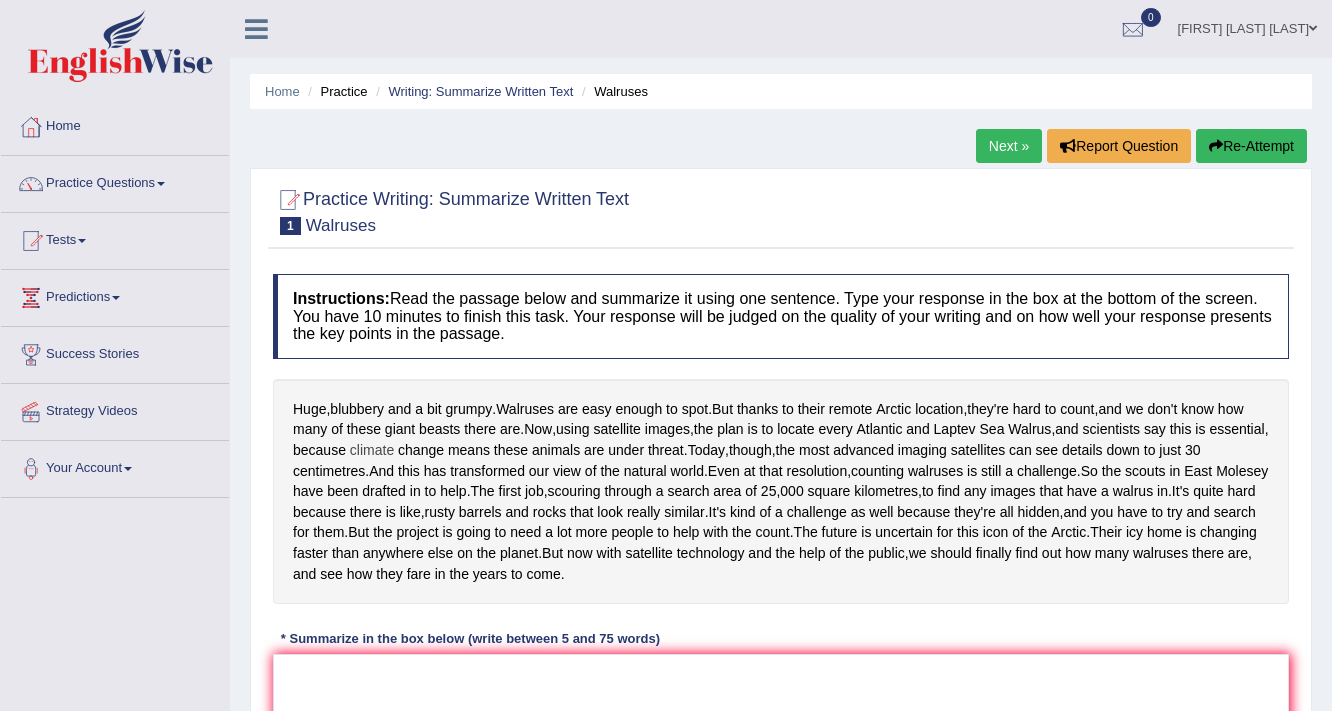 drag, startPoint x: 387, startPoint y: 404, endPoint x: 447, endPoint y: 451, distance: 76.2168 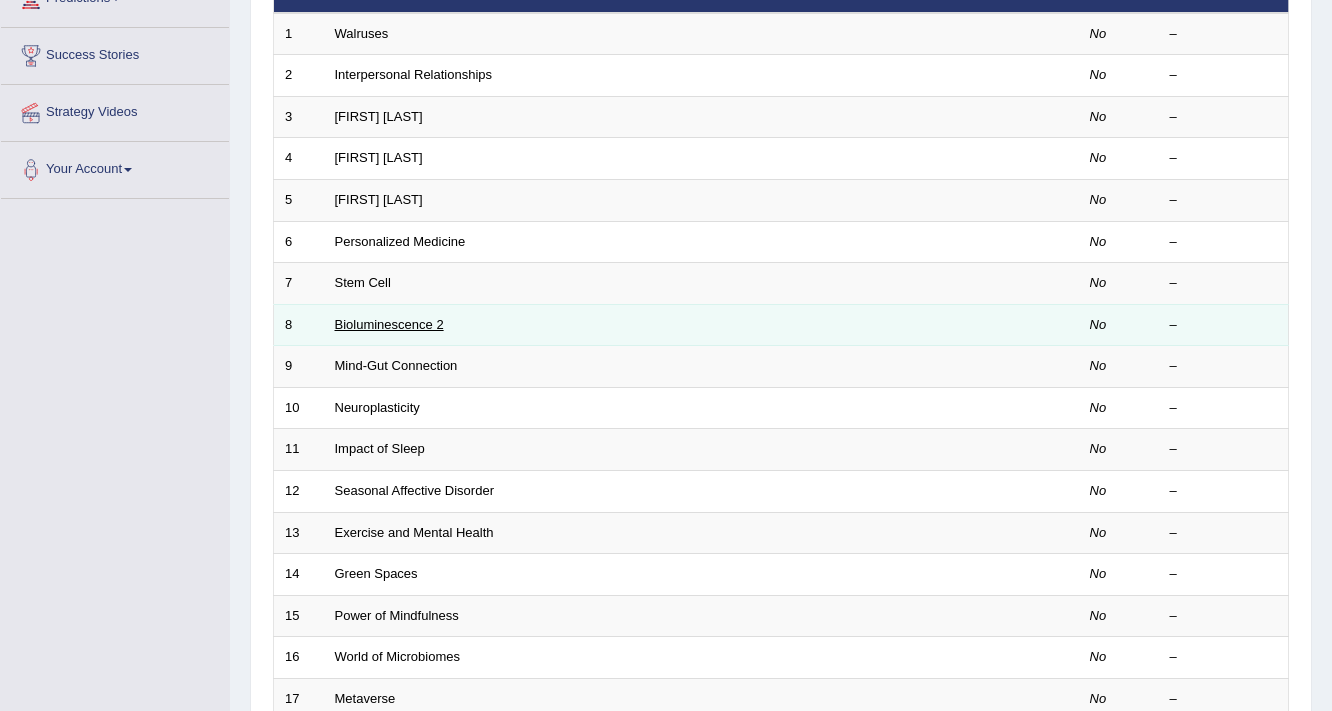 scroll, scrollTop: 299, scrollLeft: 0, axis: vertical 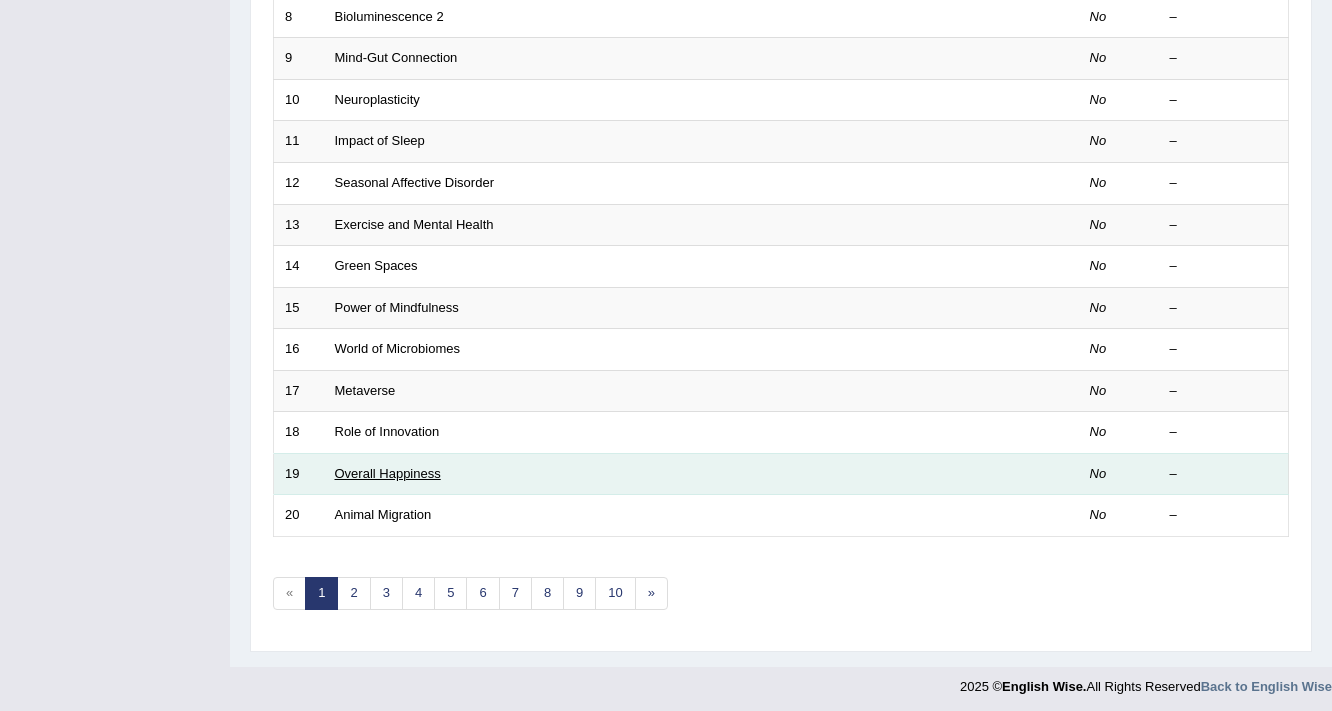 click on "Overall Happiness" at bounding box center [388, 473] 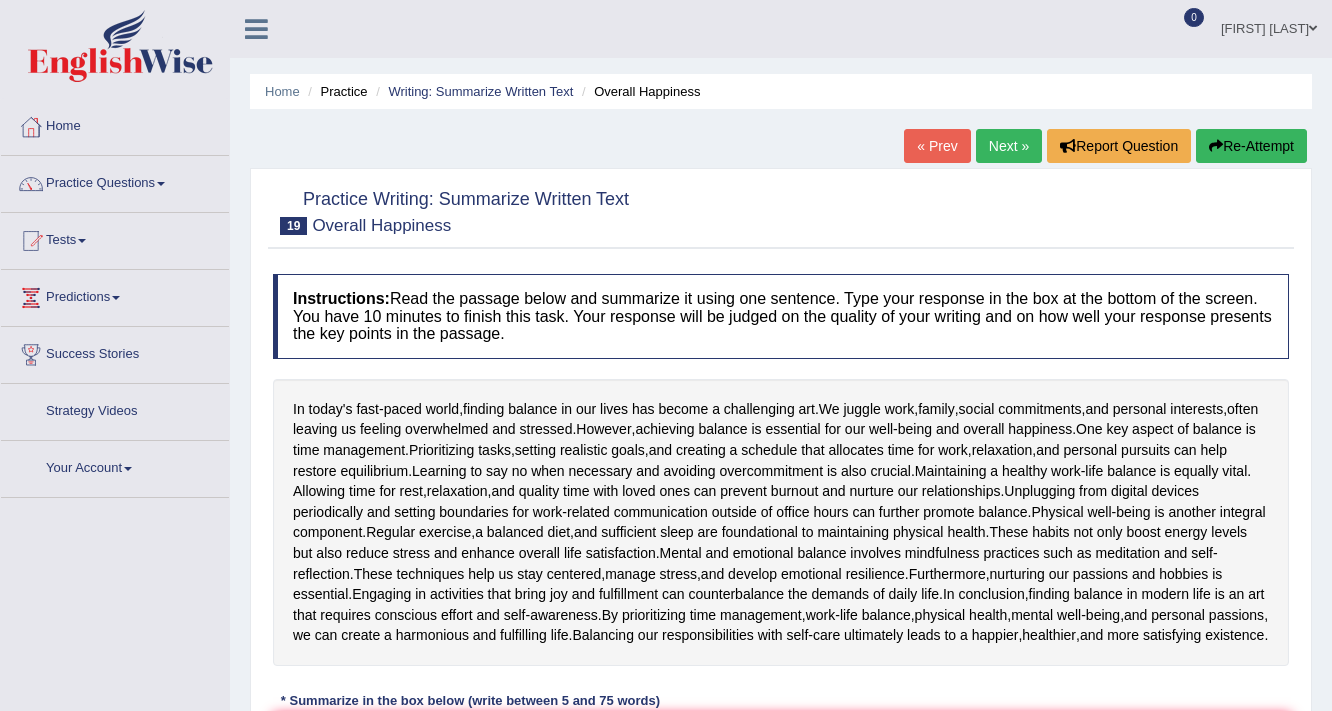 scroll, scrollTop: 0, scrollLeft: 0, axis: both 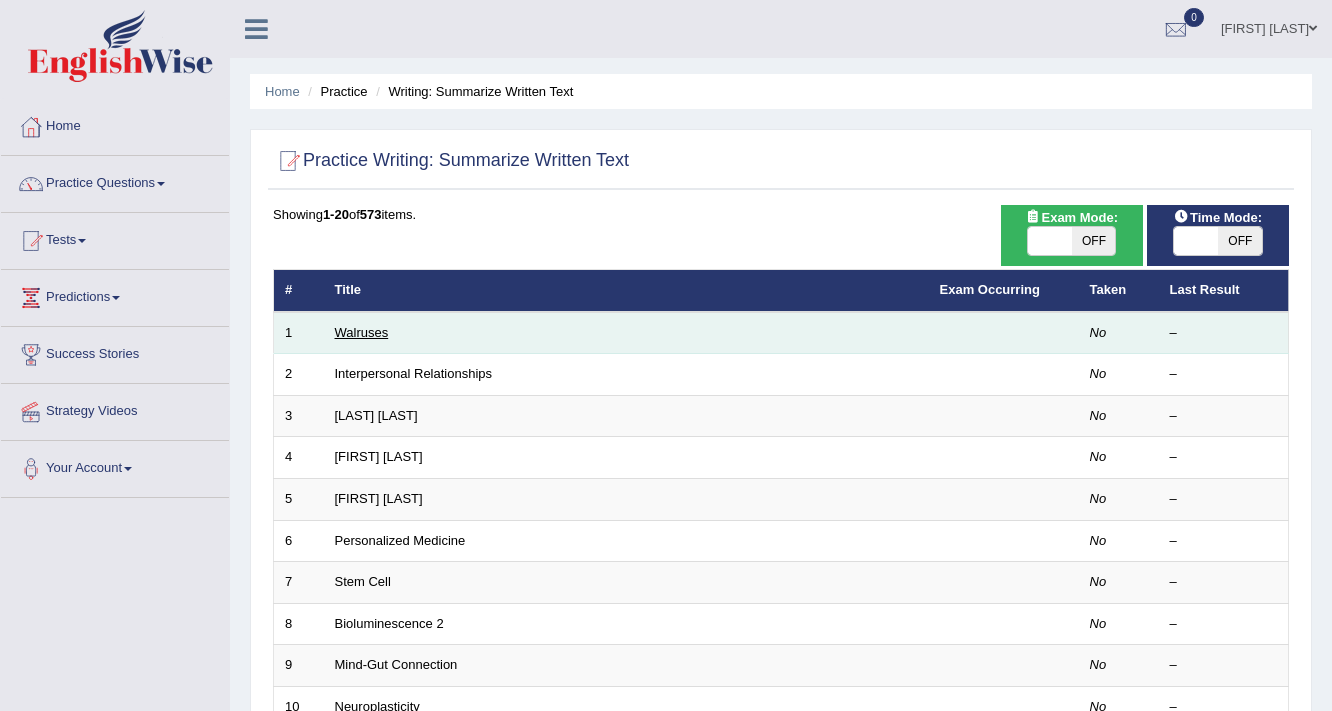 click on "Walruses" at bounding box center [362, 332] 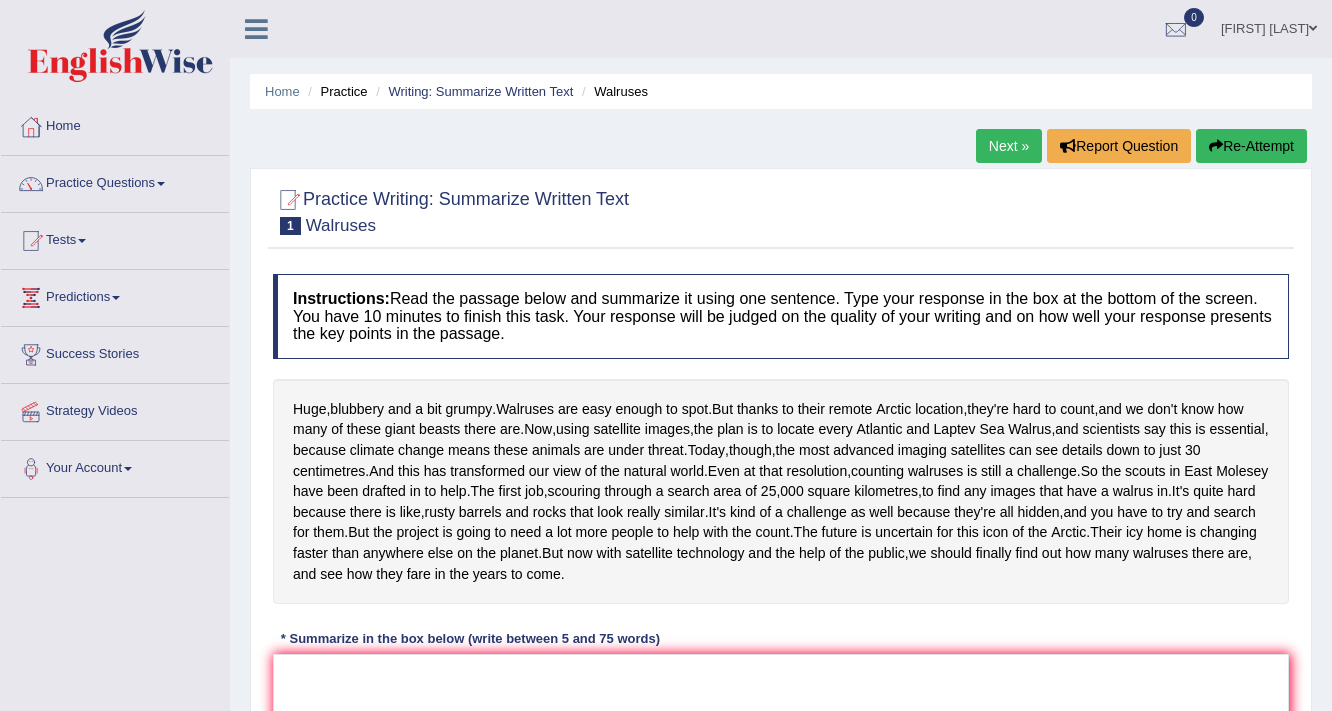 scroll, scrollTop: 0, scrollLeft: 0, axis: both 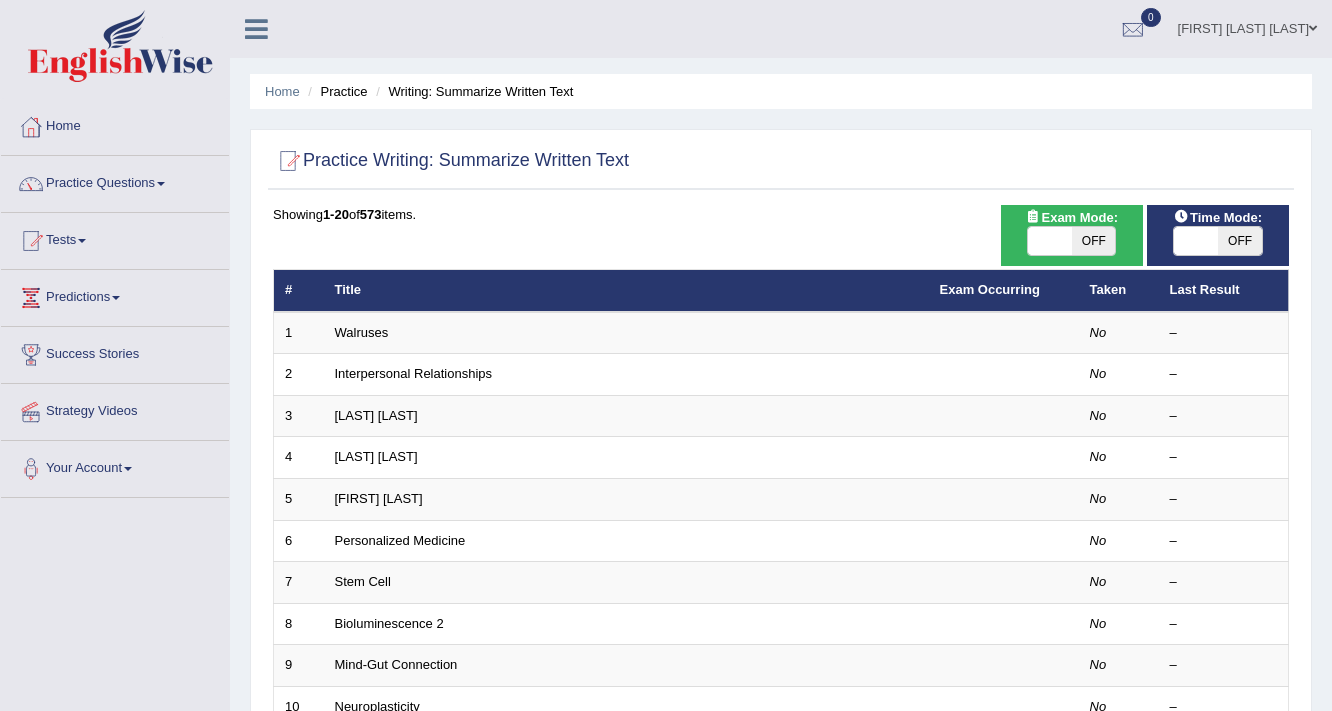 click on "Green Spaces" at bounding box center [626, 874] 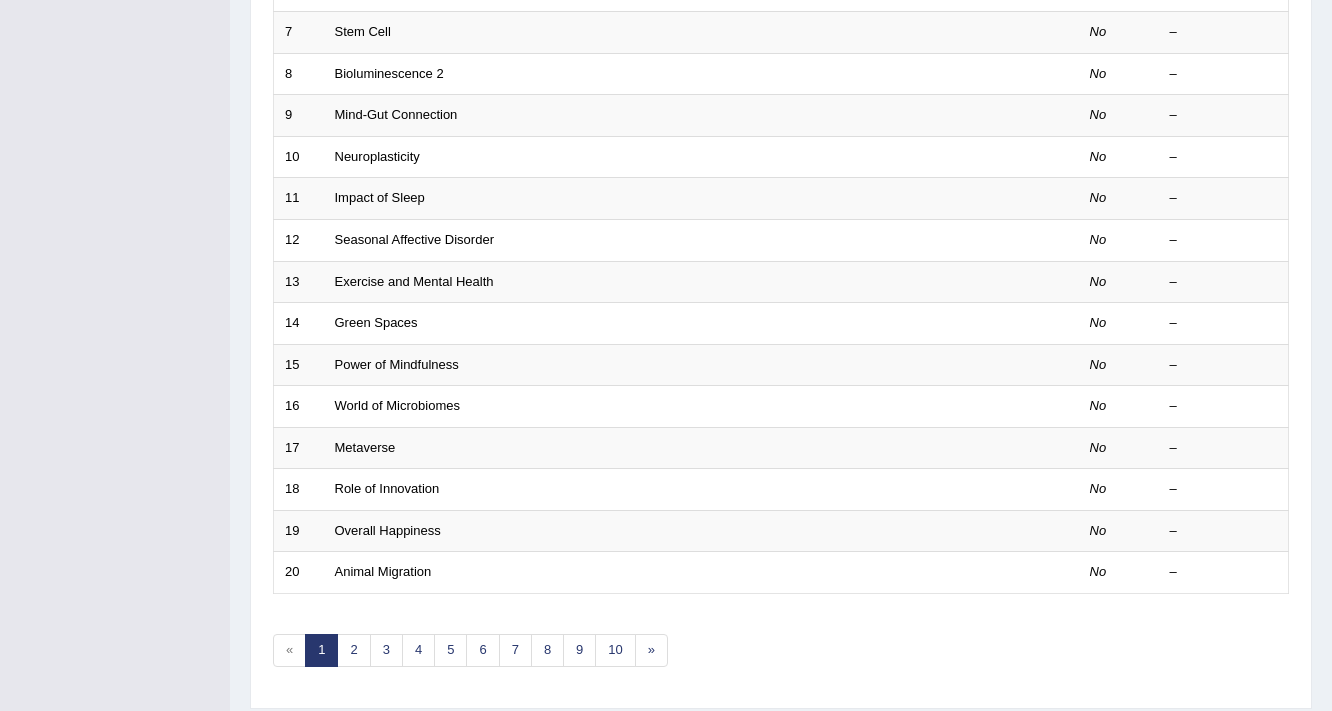 scroll, scrollTop: 0, scrollLeft: 0, axis: both 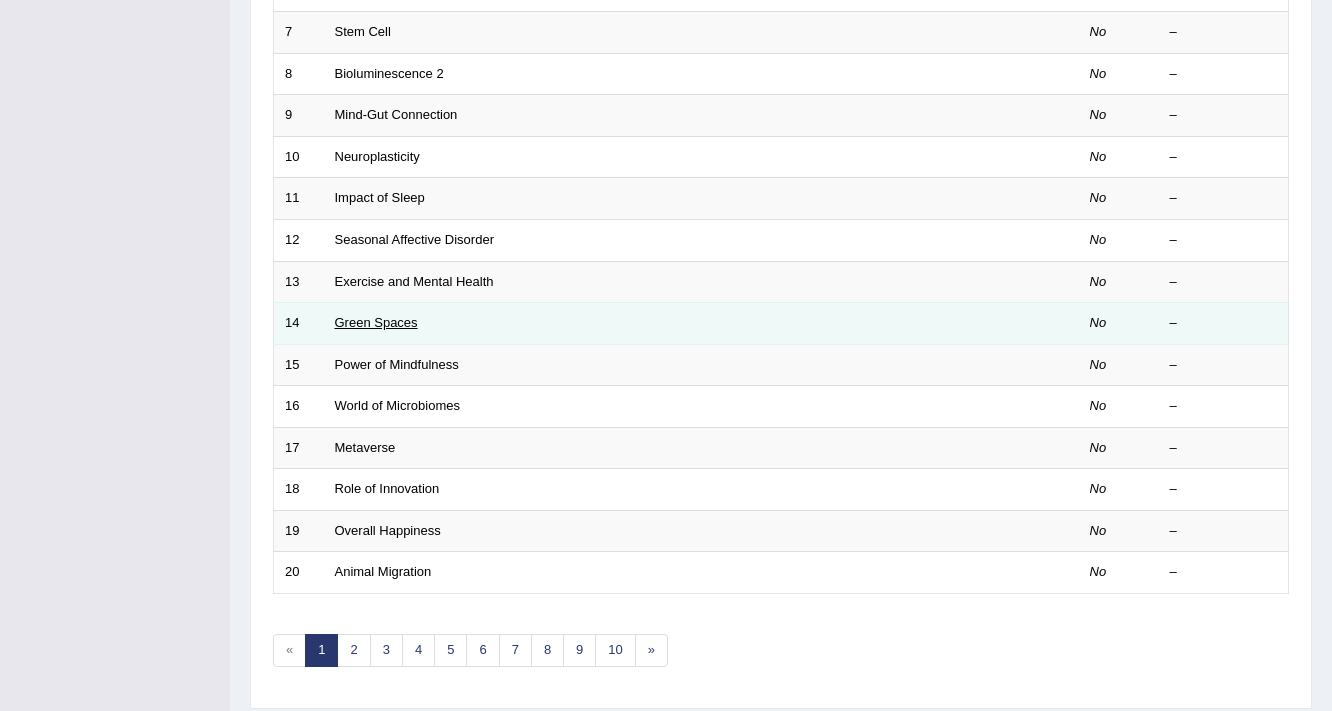 click on "Green Spaces" at bounding box center [376, 322] 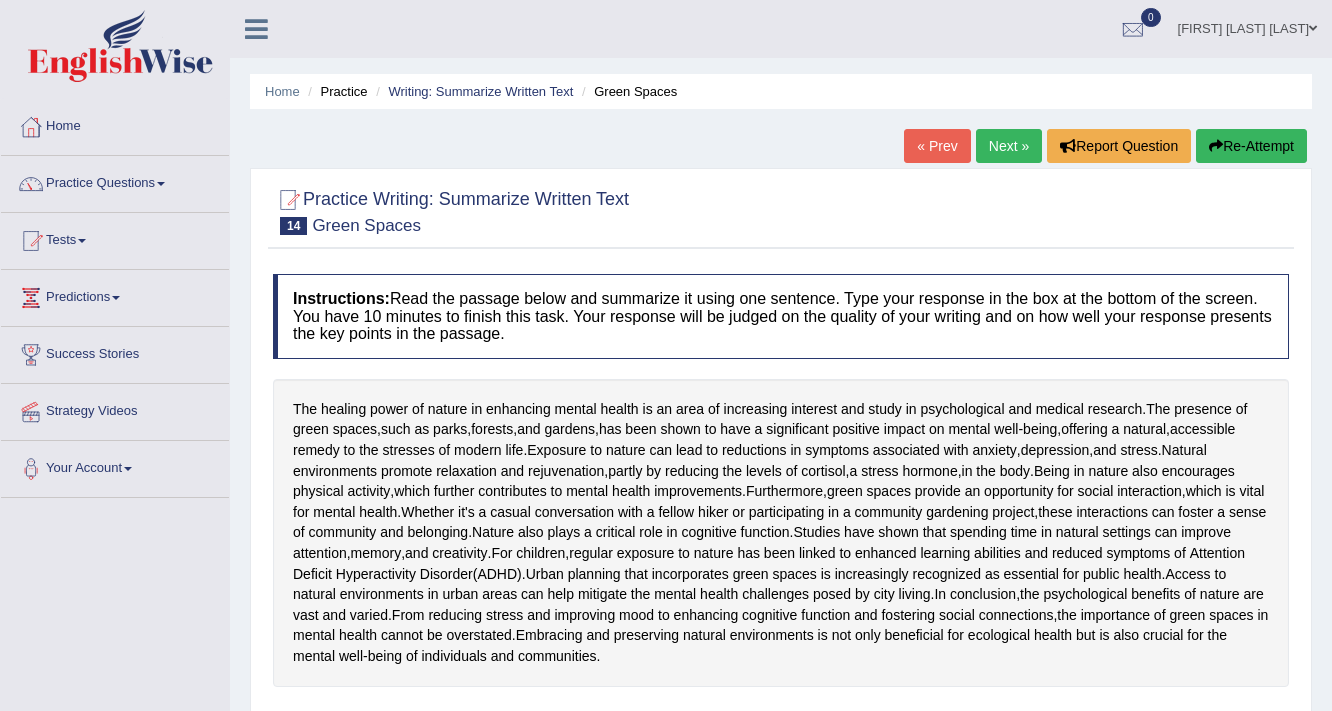 scroll, scrollTop: 0, scrollLeft: 0, axis: both 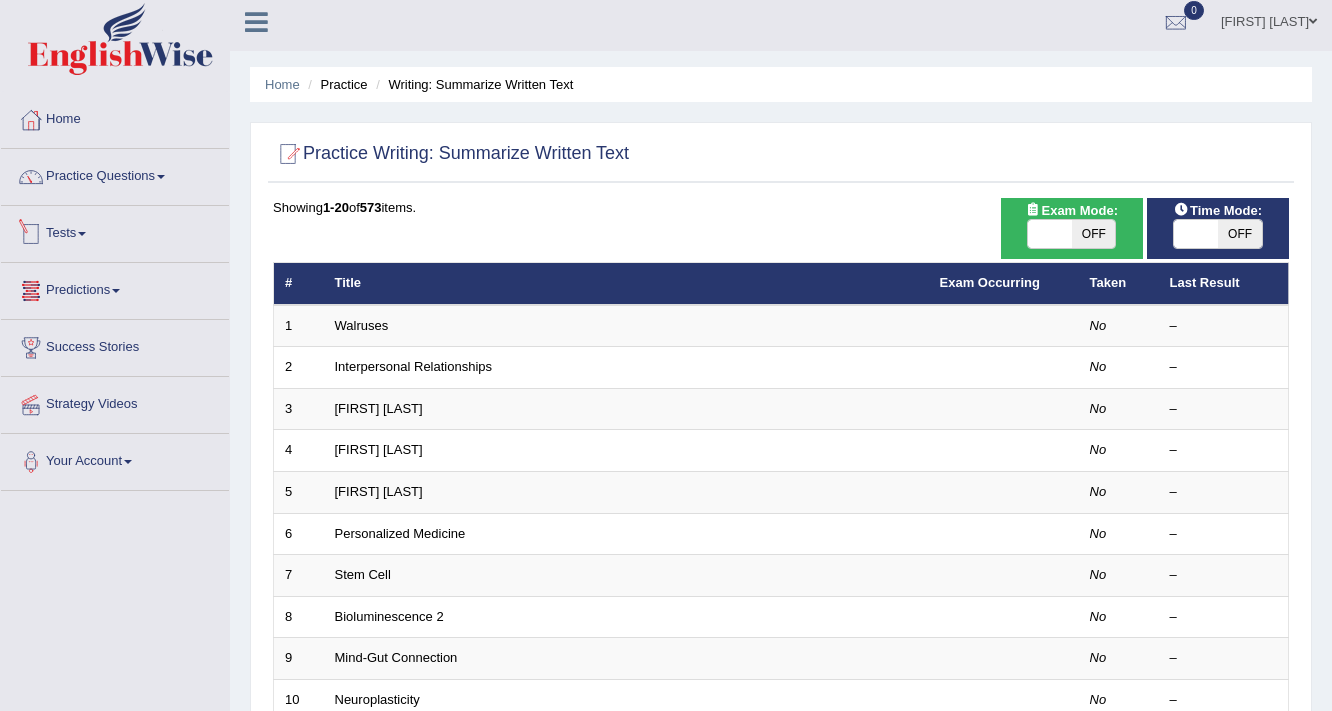 click on "Tests" at bounding box center [115, 231] 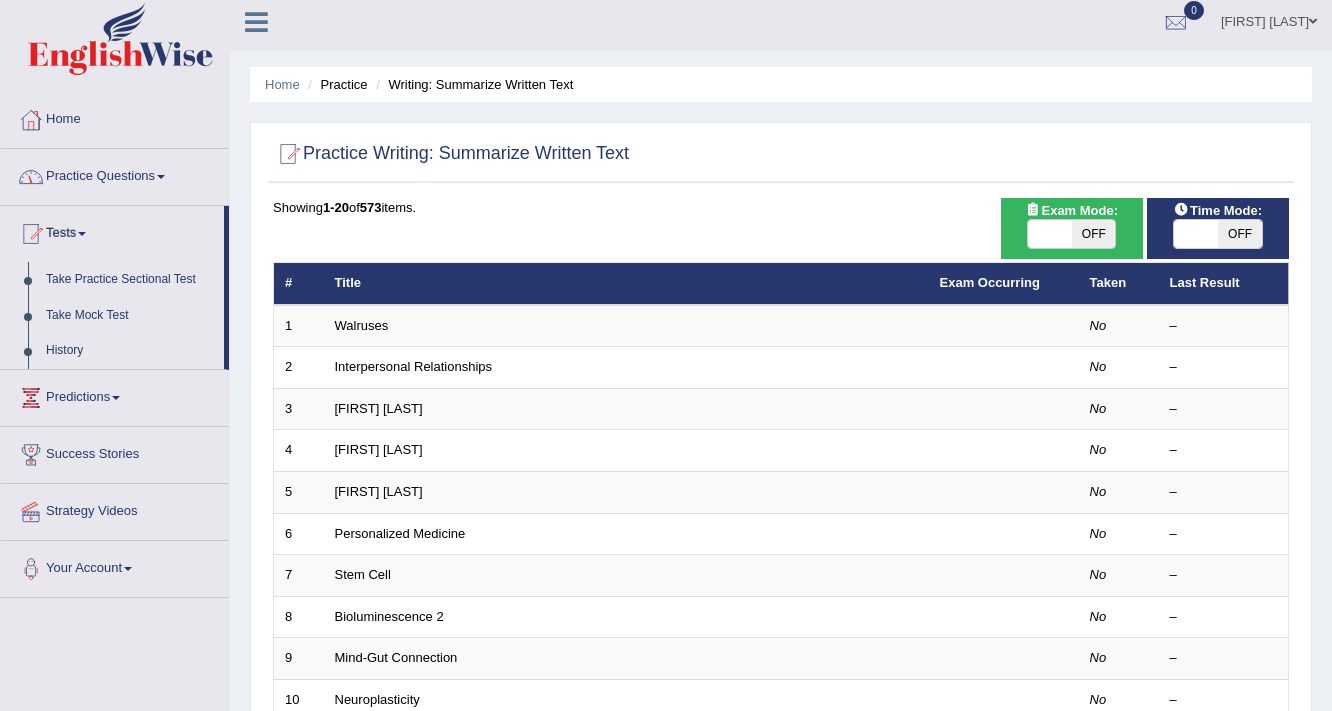 click on "Practice Questions" at bounding box center [115, 174] 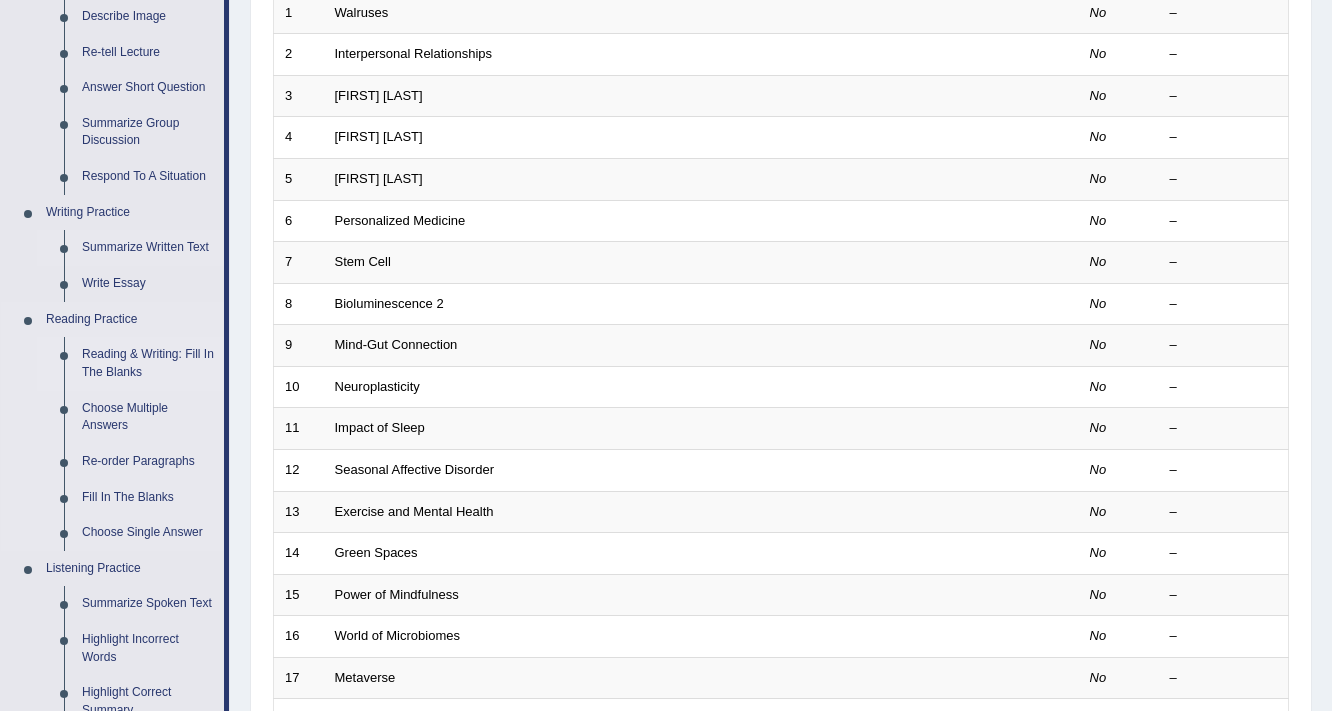 scroll, scrollTop: 54, scrollLeft: 0, axis: vertical 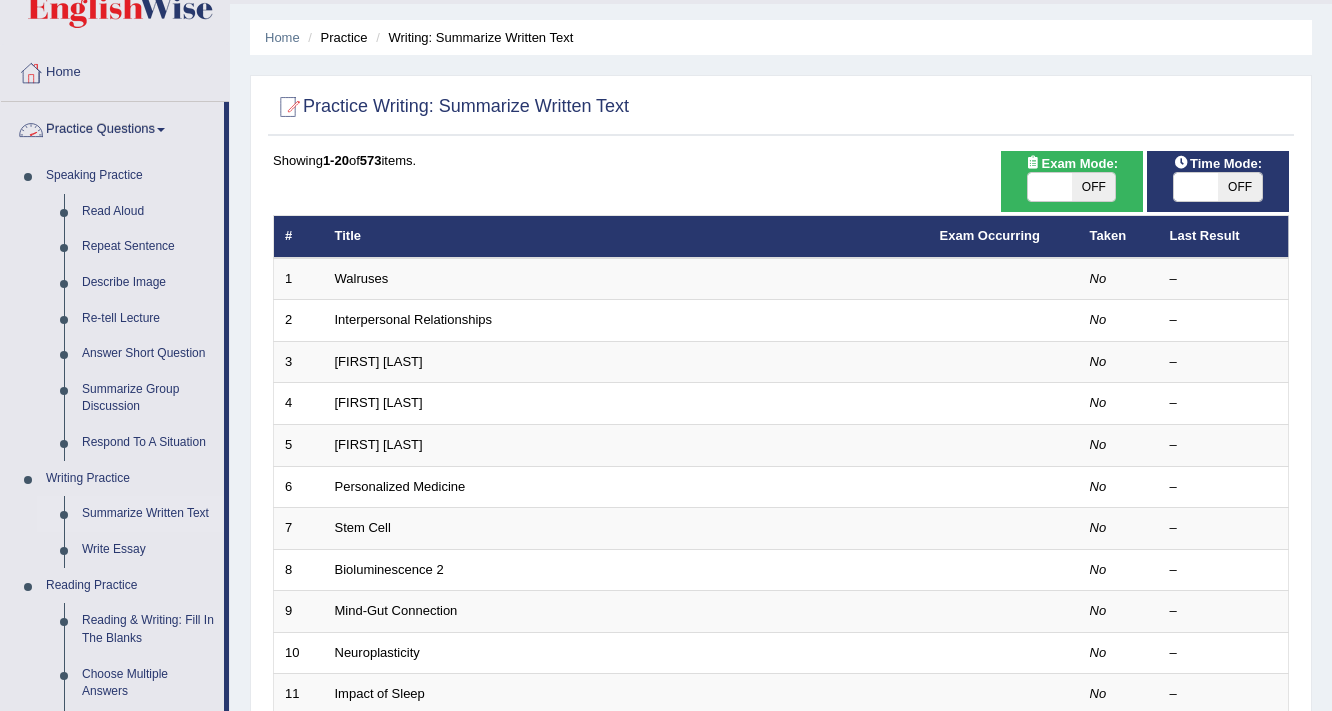 click on "Practice Questions" at bounding box center [112, 127] 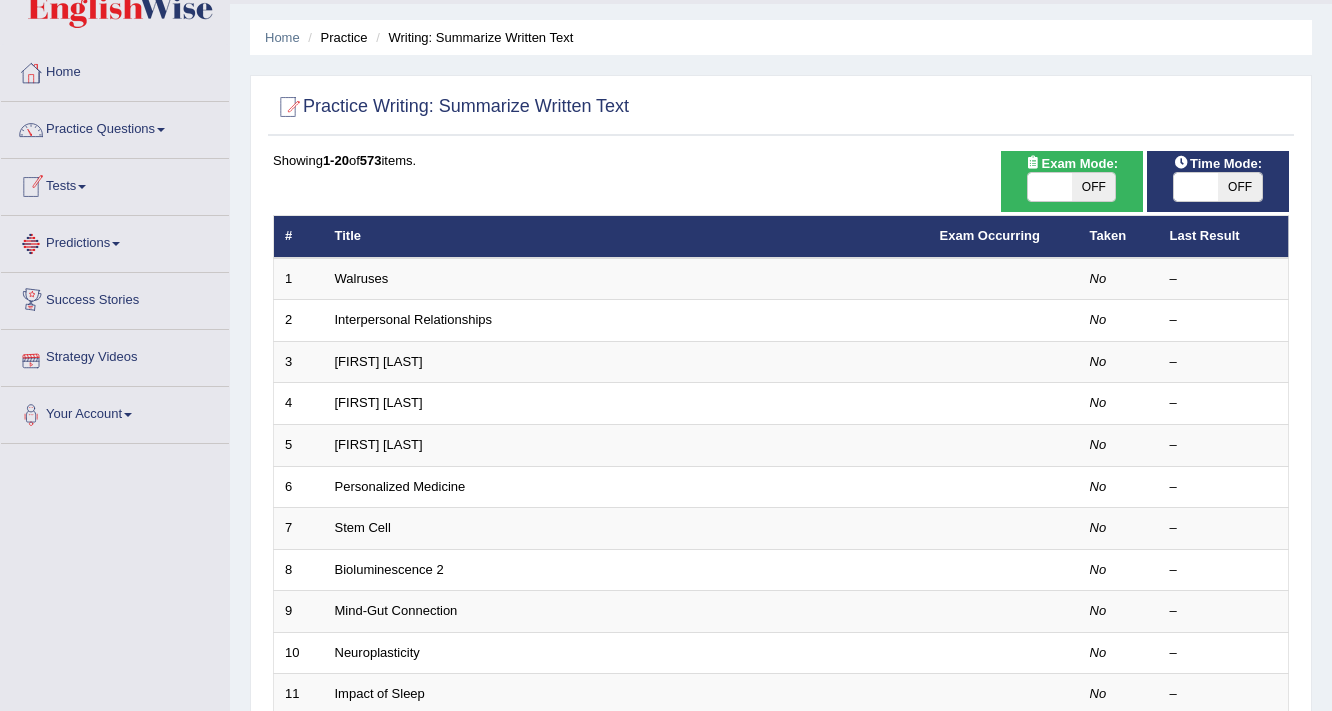 click on "Strategy Videos" at bounding box center (115, 355) 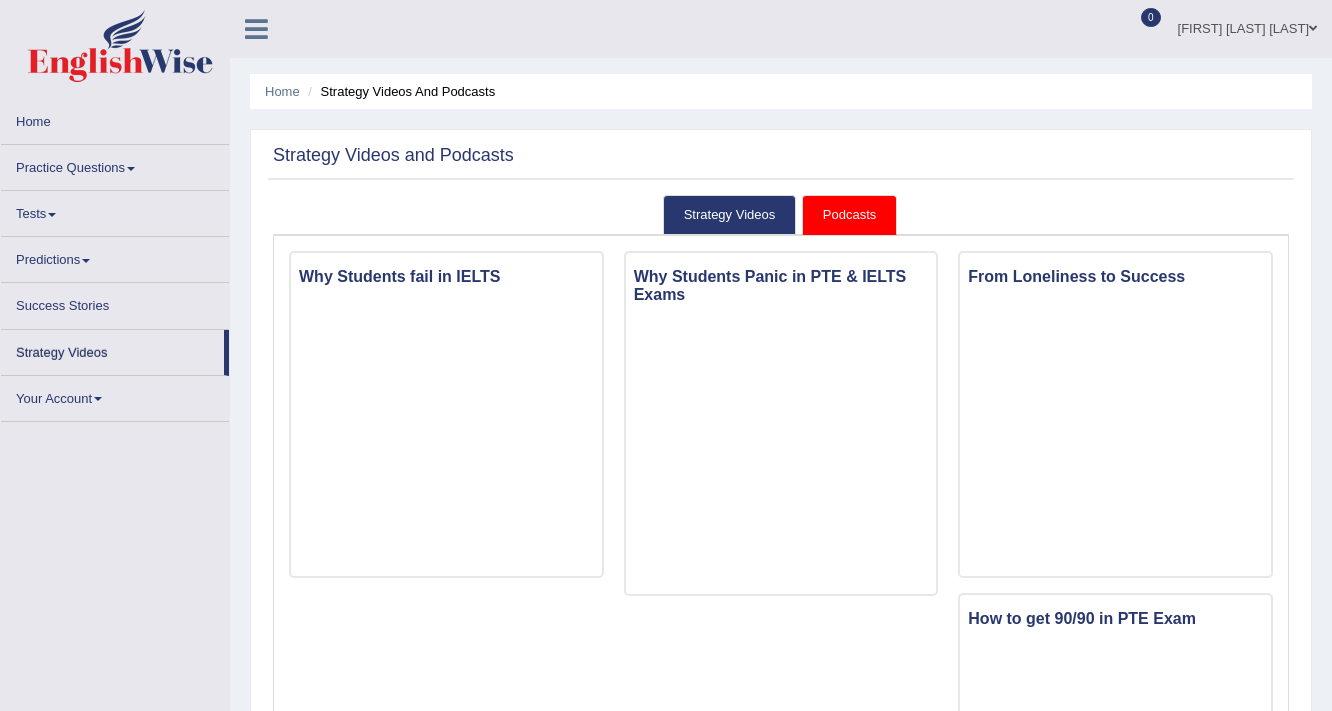 scroll, scrollTop: 0, scrollLeft: 0, axis: both 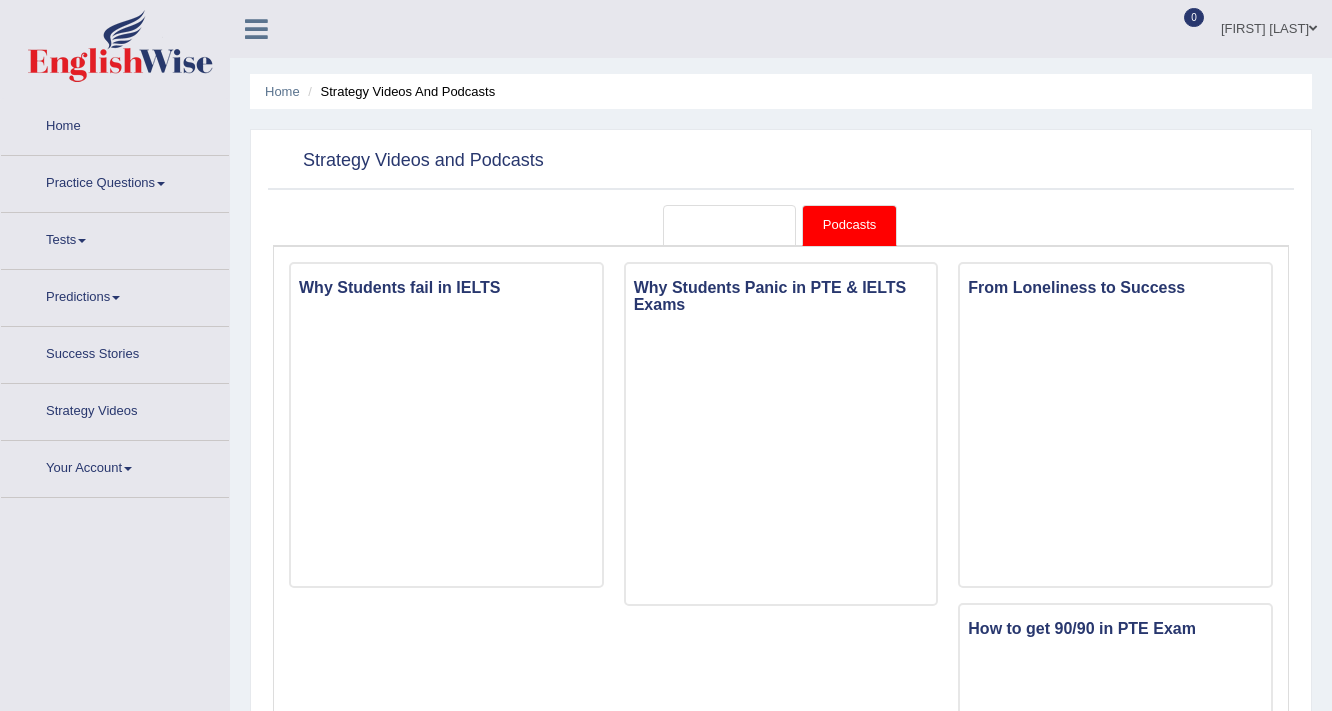 click on "Strategy Videos" at bounding box center (730, 225) 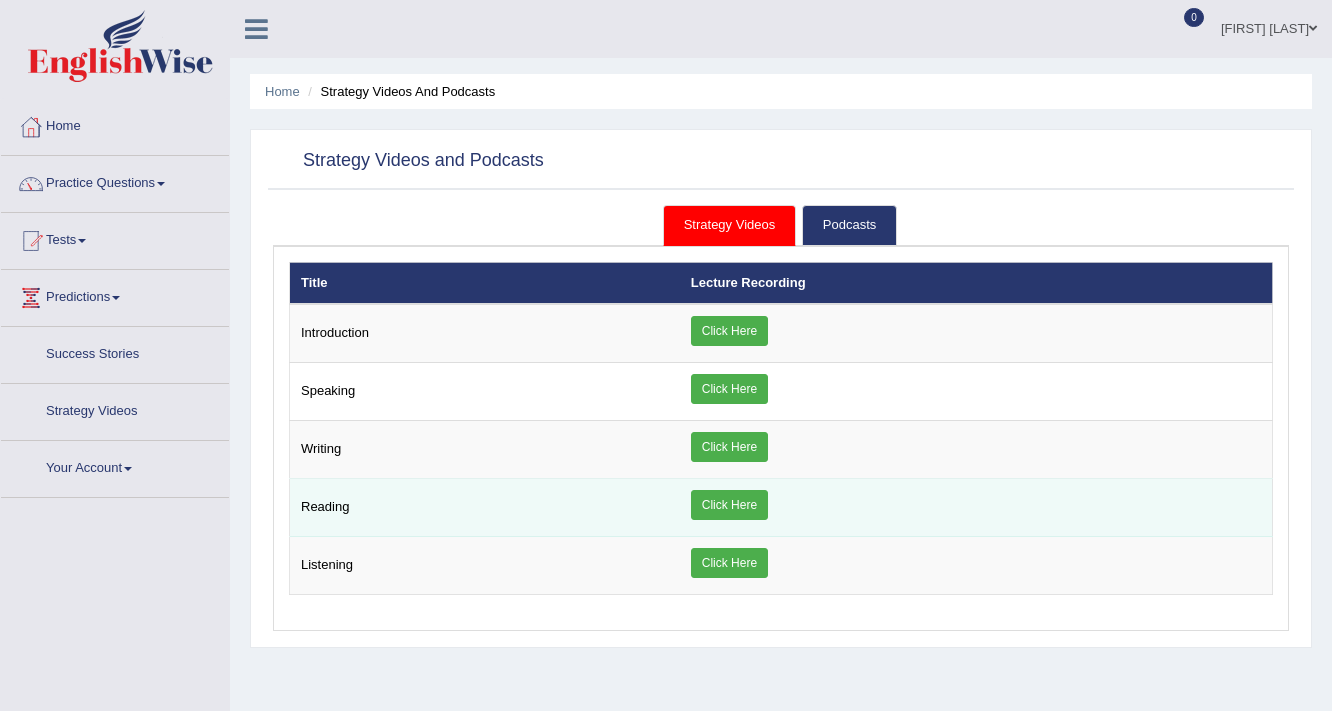 click on "Click Here" at bounding box center [976, 508] 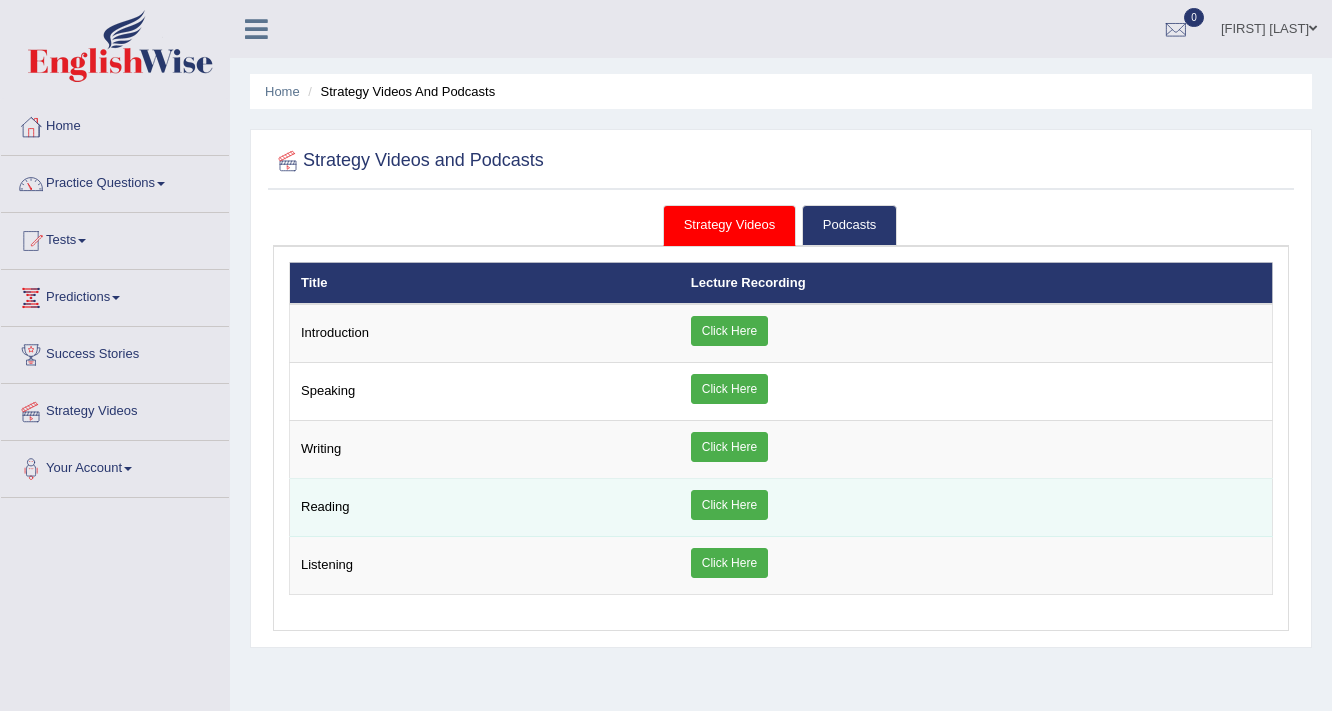 scroll, scrollTop: 260, scrollLeft: 0, axis: vertical 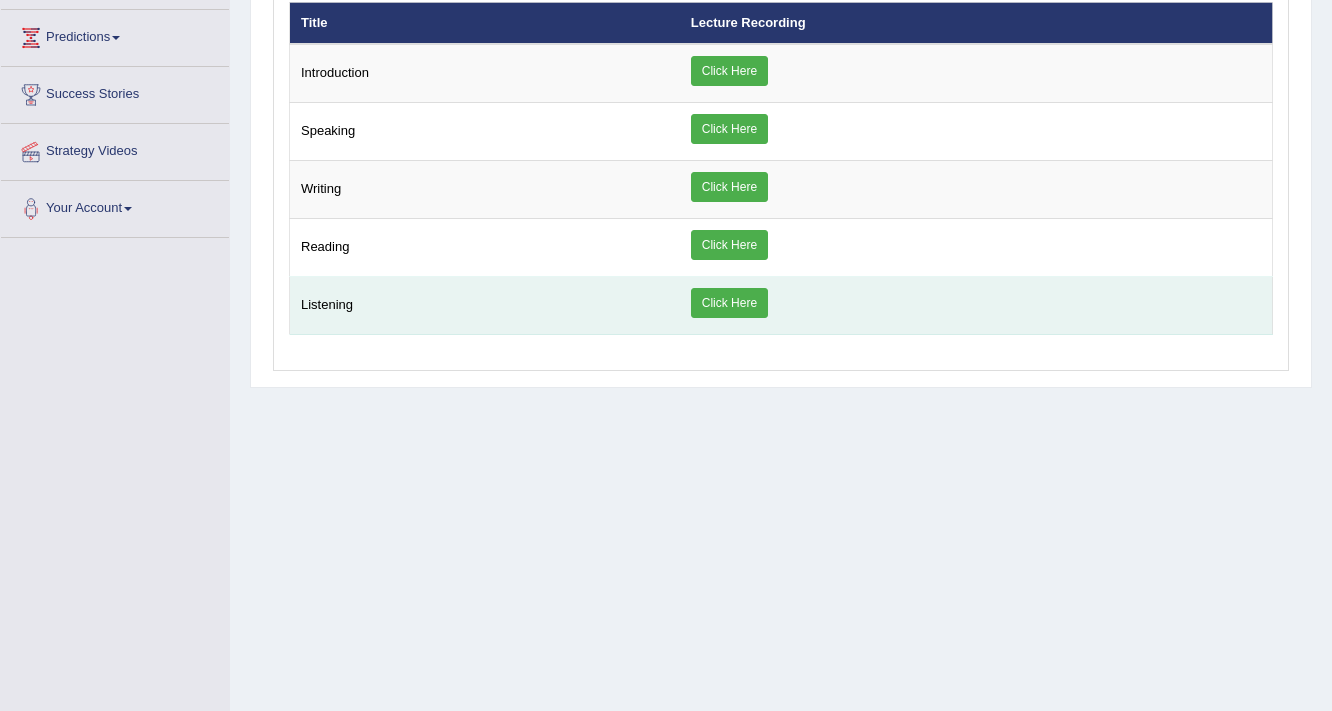 click on "Click Here" at bounding box center [729, 303] 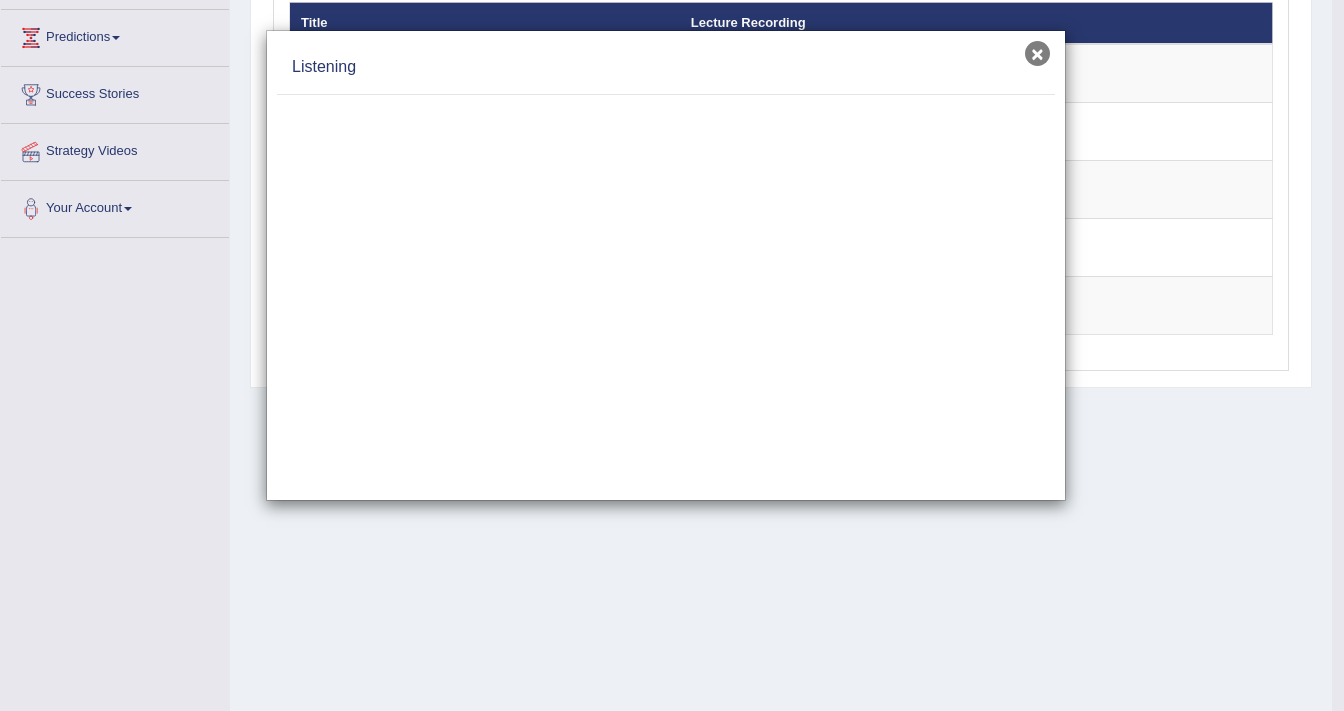 click on "×" at bounding box center (1037, 53) 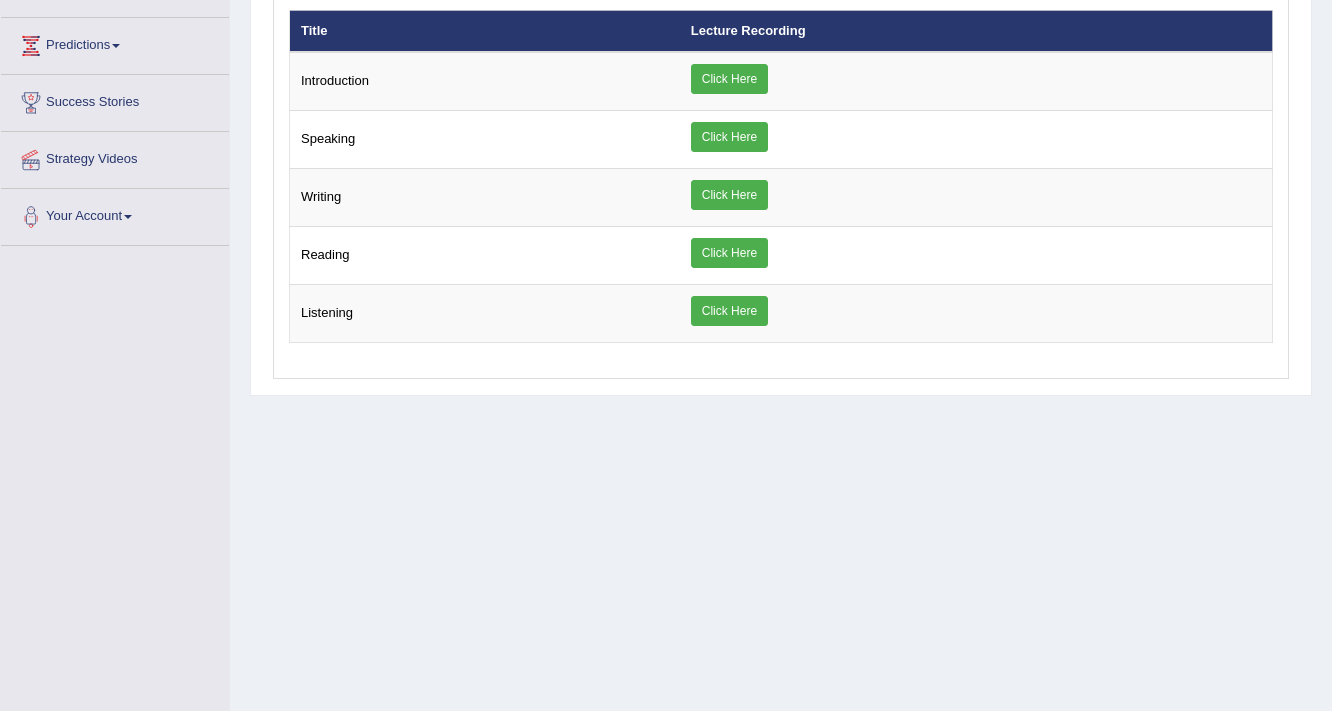 scroll, scrollTop: 0, scrollLeft: 0, axis: both 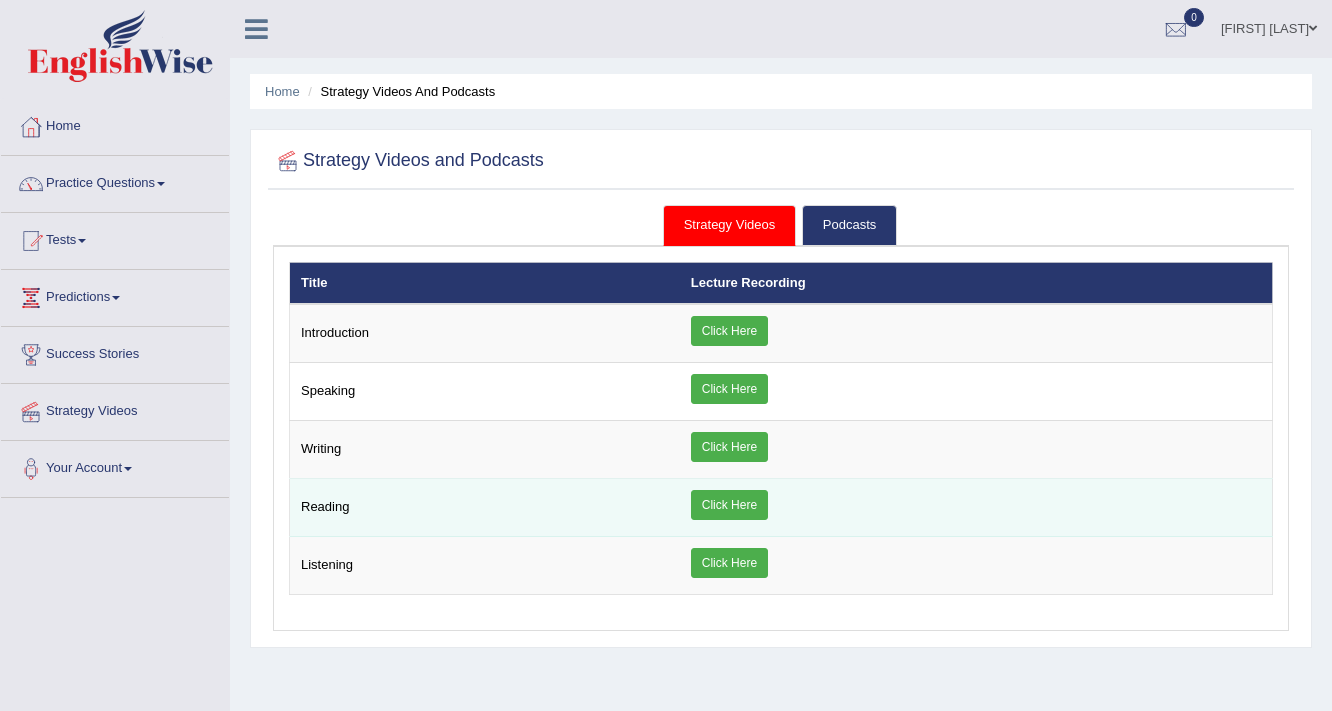click on "Click Here" at bounding box center [729, 505] 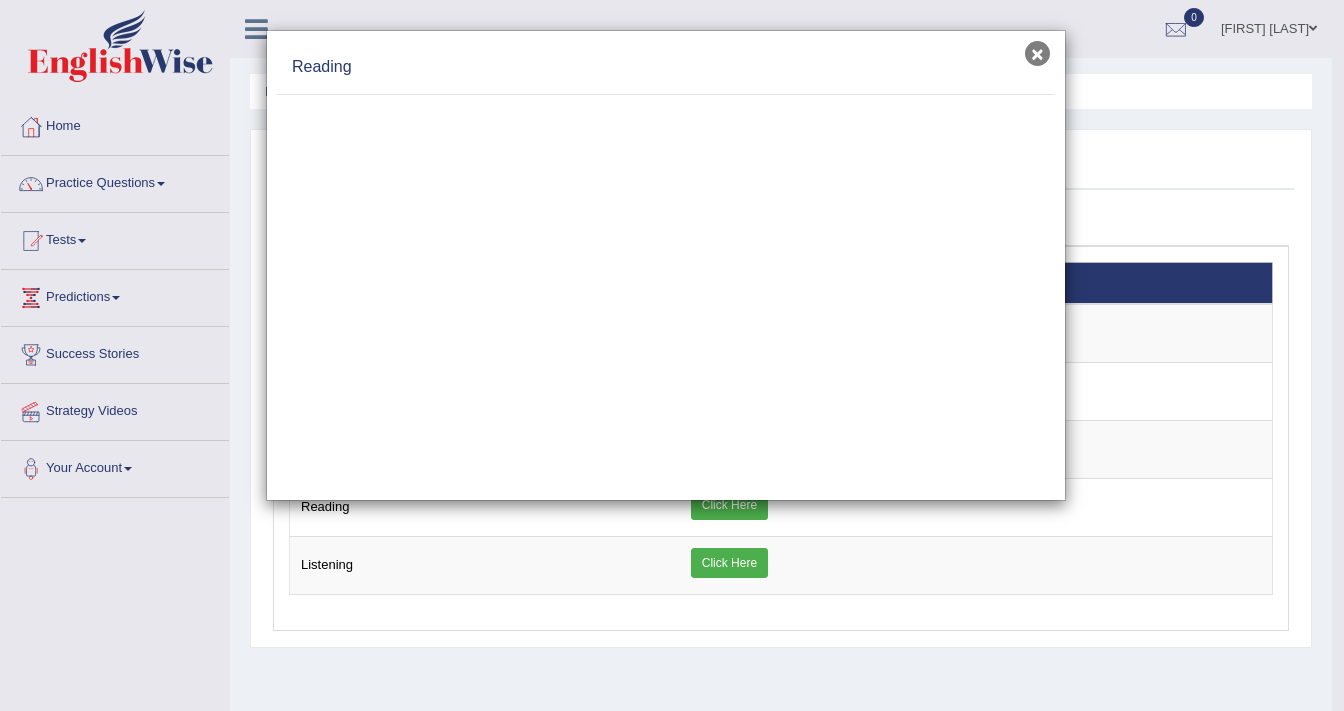 click on "×" at bounding box center [1037, 53] 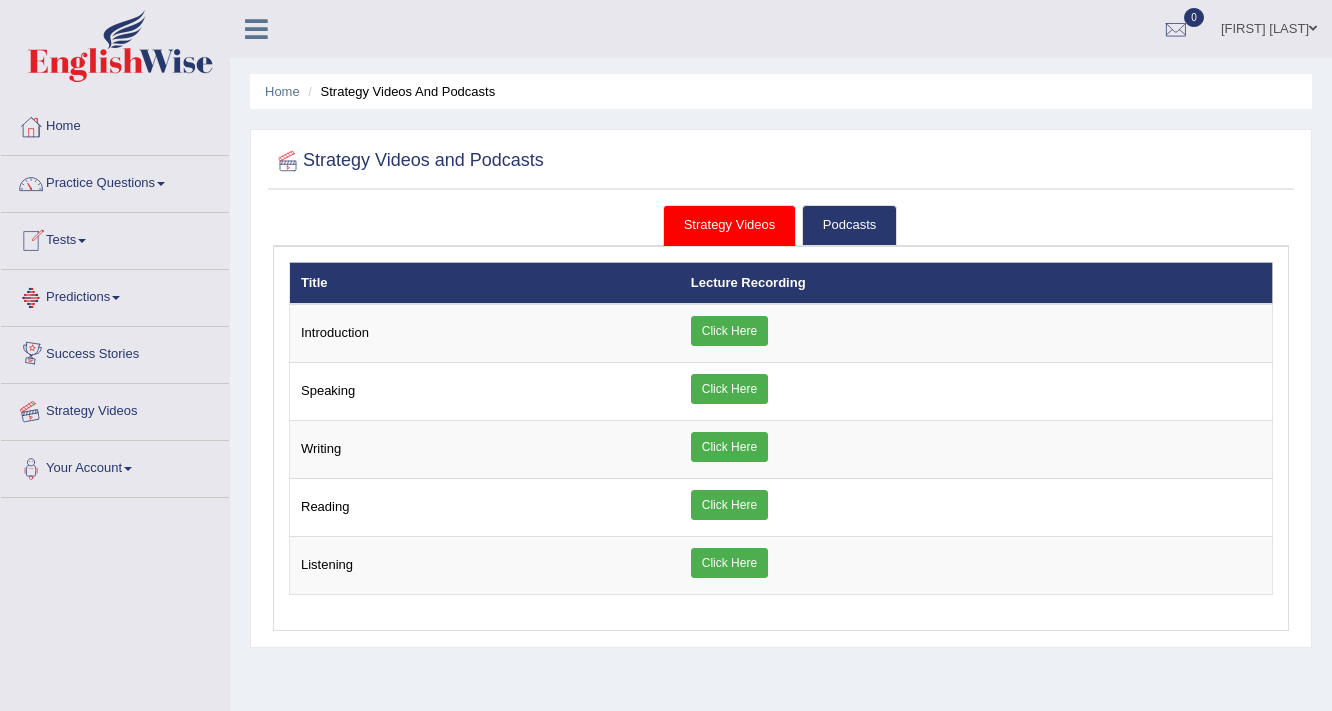 click on "Strategy Videos" at bounding box center [115, 409] 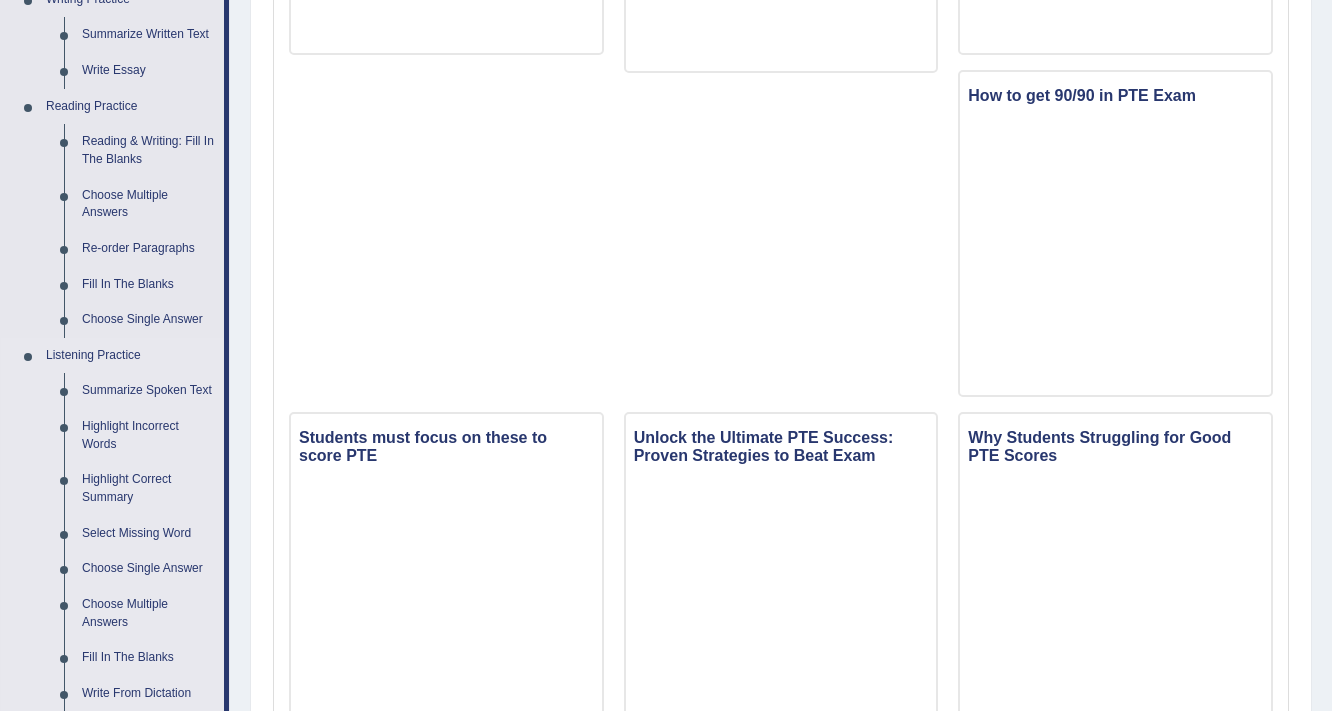 scroll, scrollTop: 533, scrollLeft: 0, axis: vertical 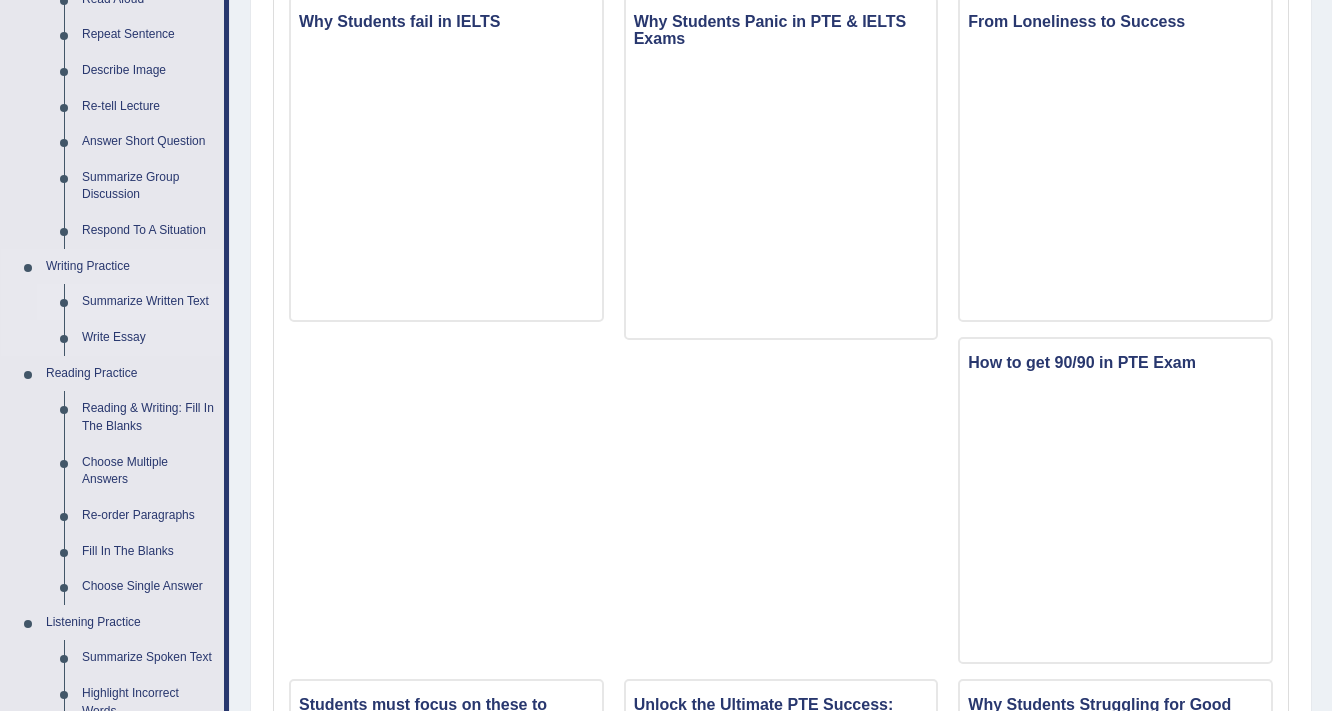 click on "Summarize Written Text" at bounding box center [148, 302] 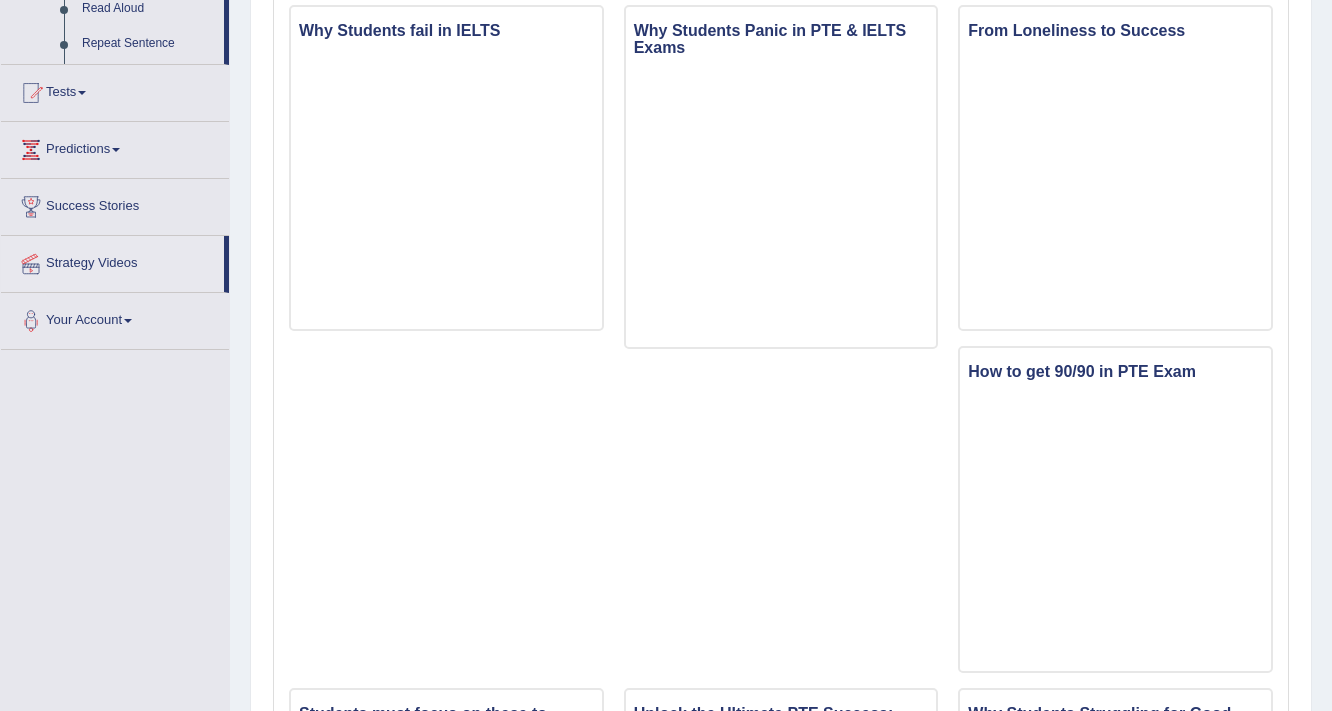 scroll, scrollTop: 424, scrollLeft: 0, axis: vertical 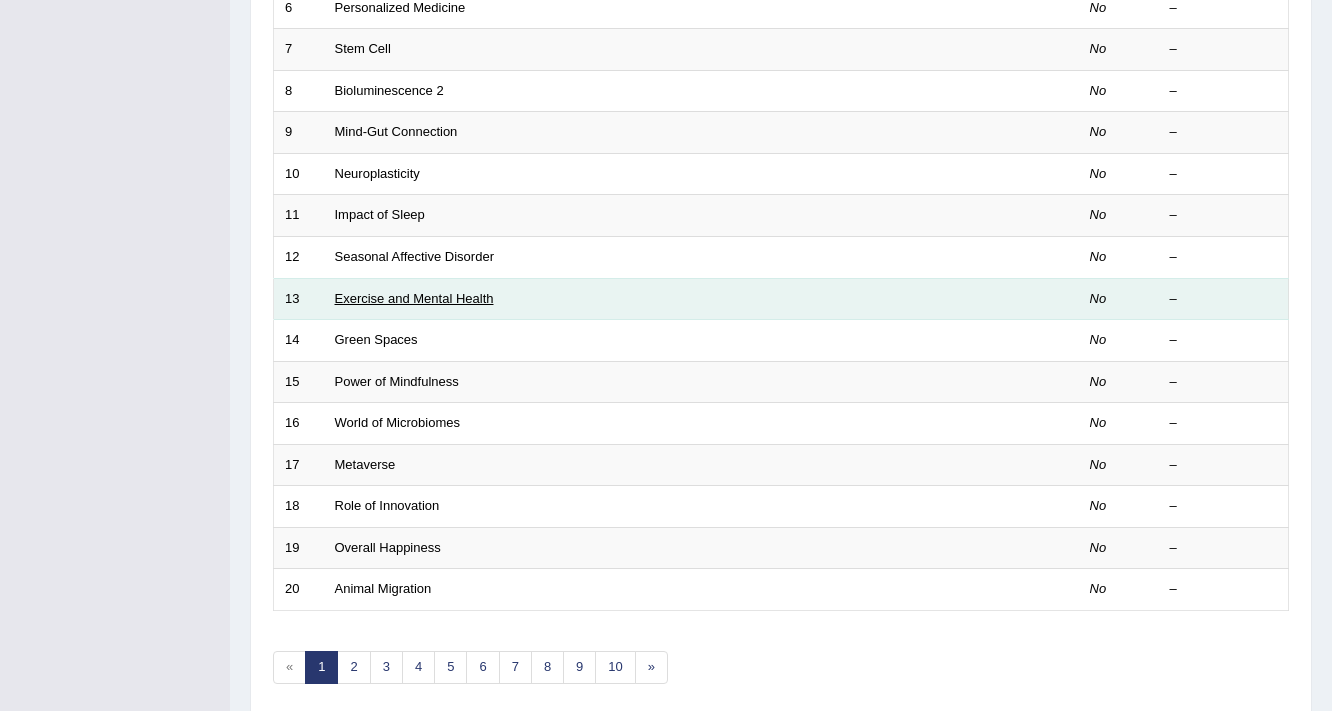 click on "Exercise and Mental Health" at bounding box center (414, 298) 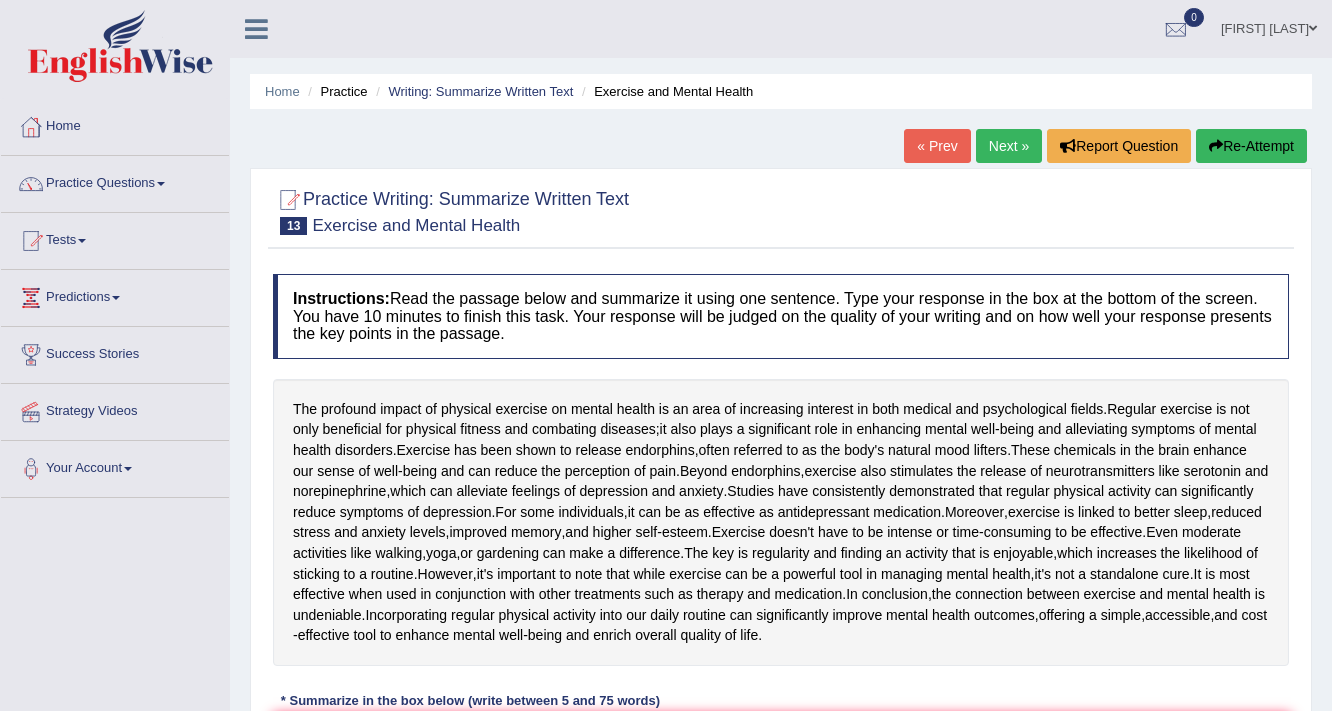 scroll, scrollTop: 0, scrollLeft: 0, axis: both 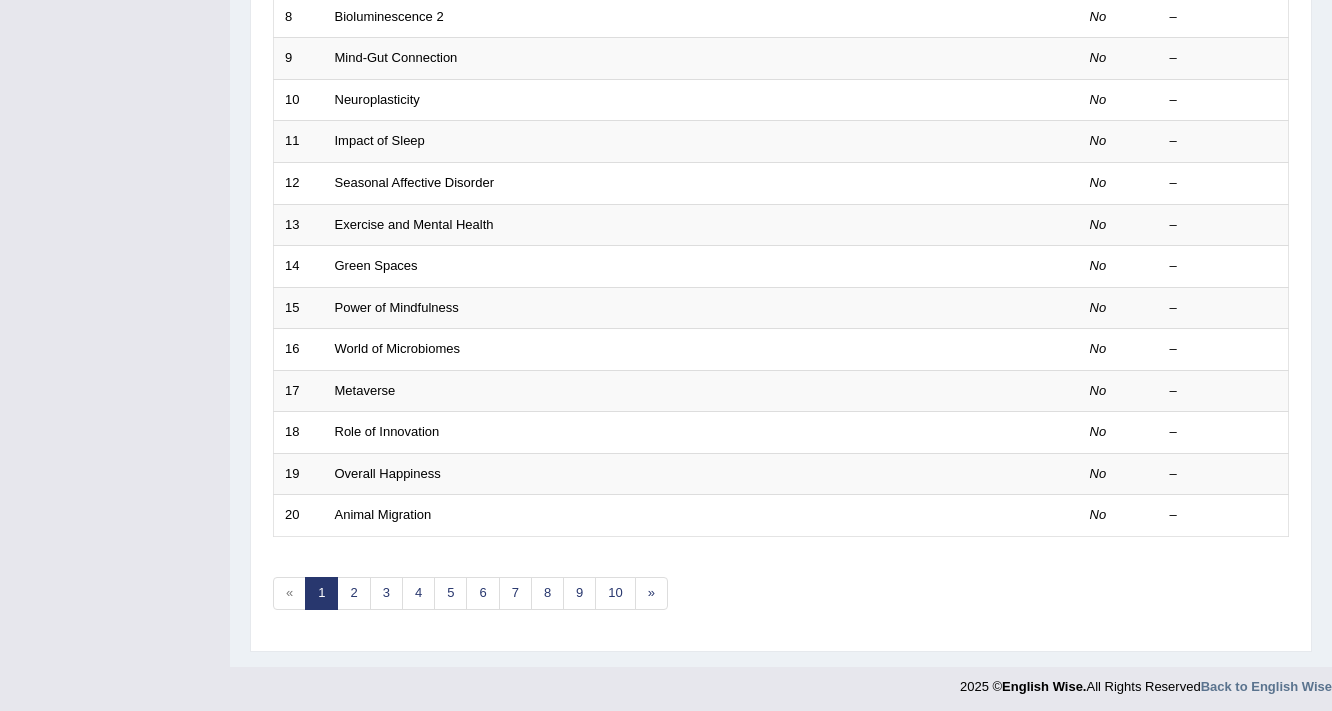 click on "Toggle navigation
Home
Practice Questions   Speaking Practice Read Aloud
Repeat Sentence
Describe Image
Re-tell Lecture
Answer Short Question
Summarize Group Discussion
Respond To A Situation
Writing Practice  Summarize Written Text
Write Essay
Reading Practice  Reading & Writing: Fill In The Blanks
Choose Multiple Answers
Re-order Paragraphs
Fill In The Blanks
Choose Single Answer
Listening Practice  Summarize Spoken Text
Highlight Incorrect Words
Highlight Correct Summary
Select Missing Word
Choose Single Answer
Choose Multiple Answers
Fill In The Blanks
Write From Dictation
Pronunciation
Tests  Take Practice Sectional Test
Take Mock Test" at bounding box center [666, 50] 